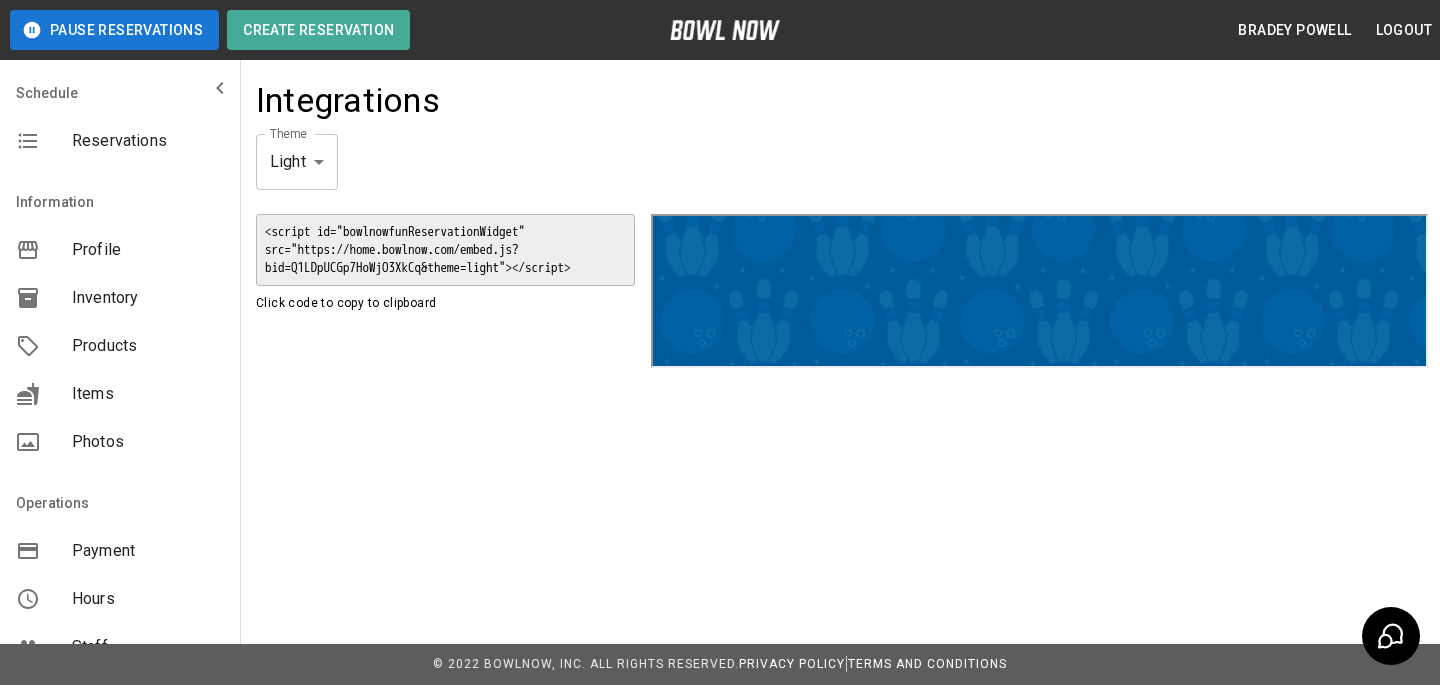 scroll, scrollTop: 0, scrollLeft: 0, axis: both 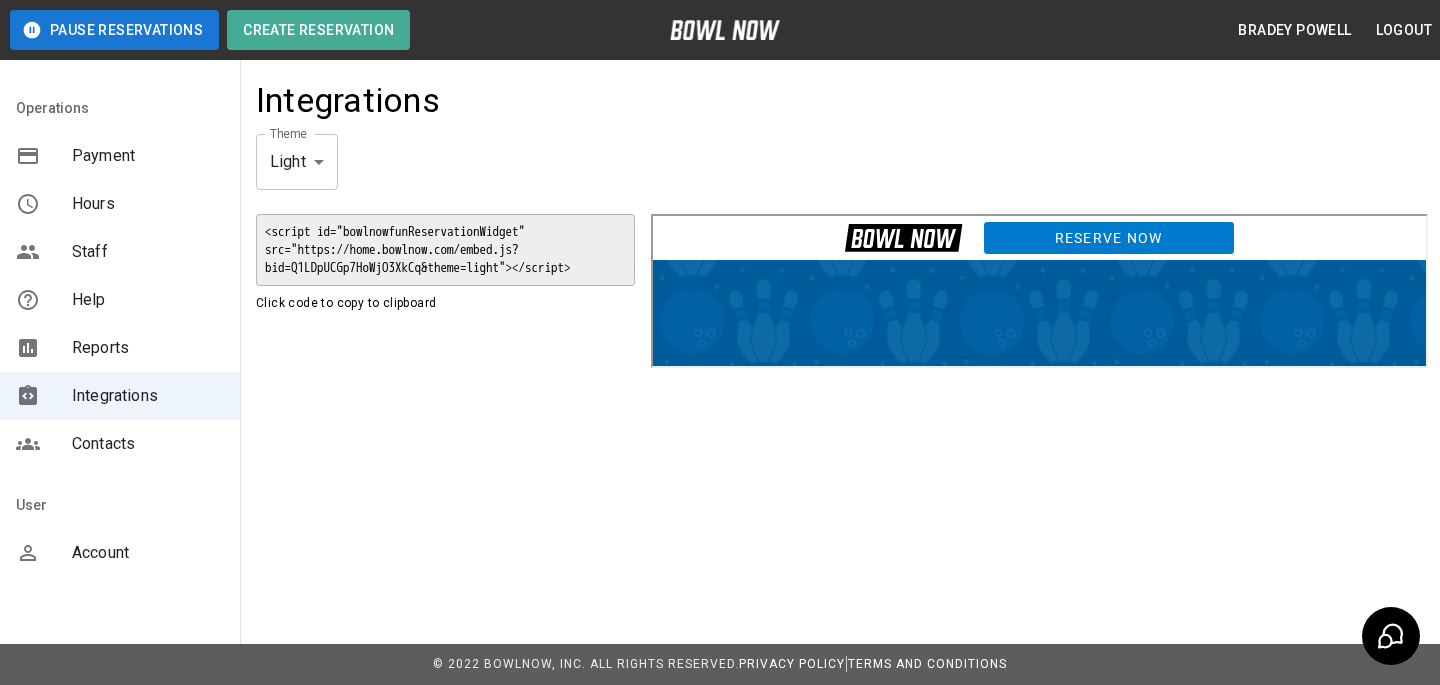 click on "Account" at bounding box center (148, 553) 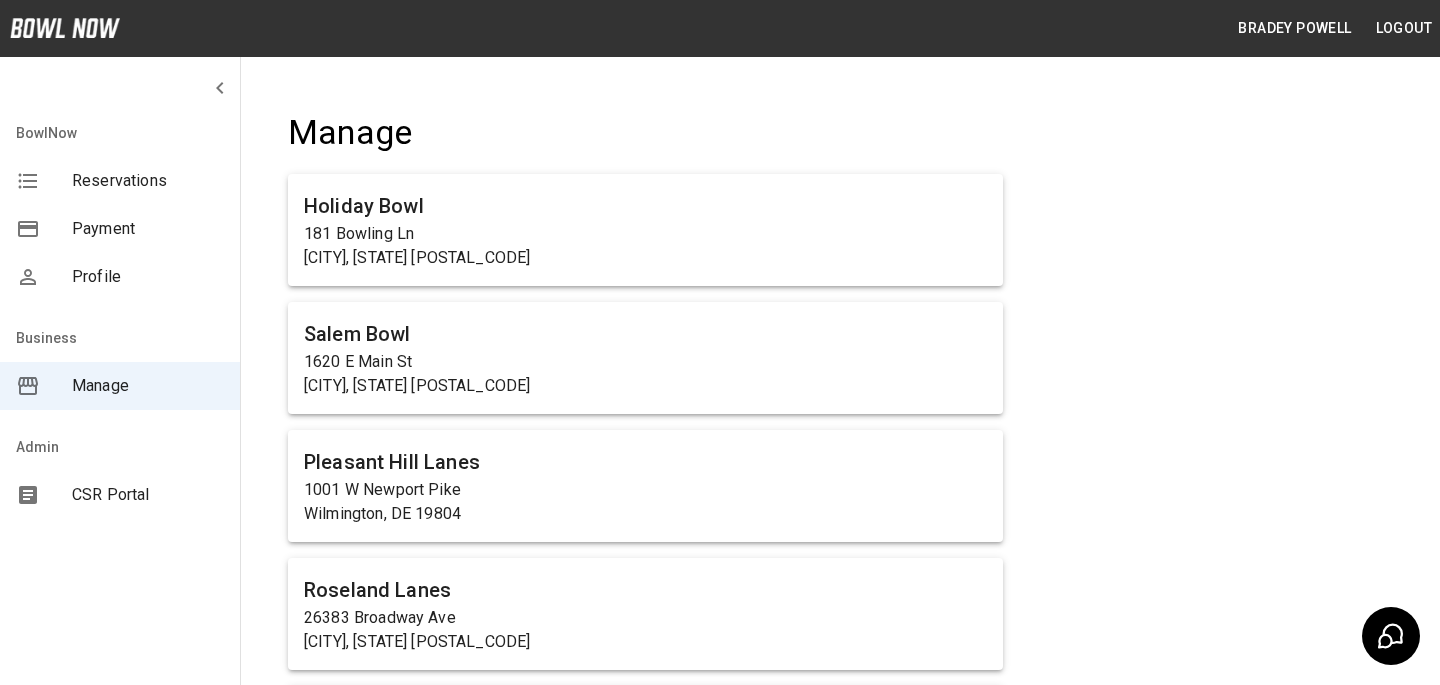 scroll, scrollTop: 10103, scrollLeft: 0, axis: vertical 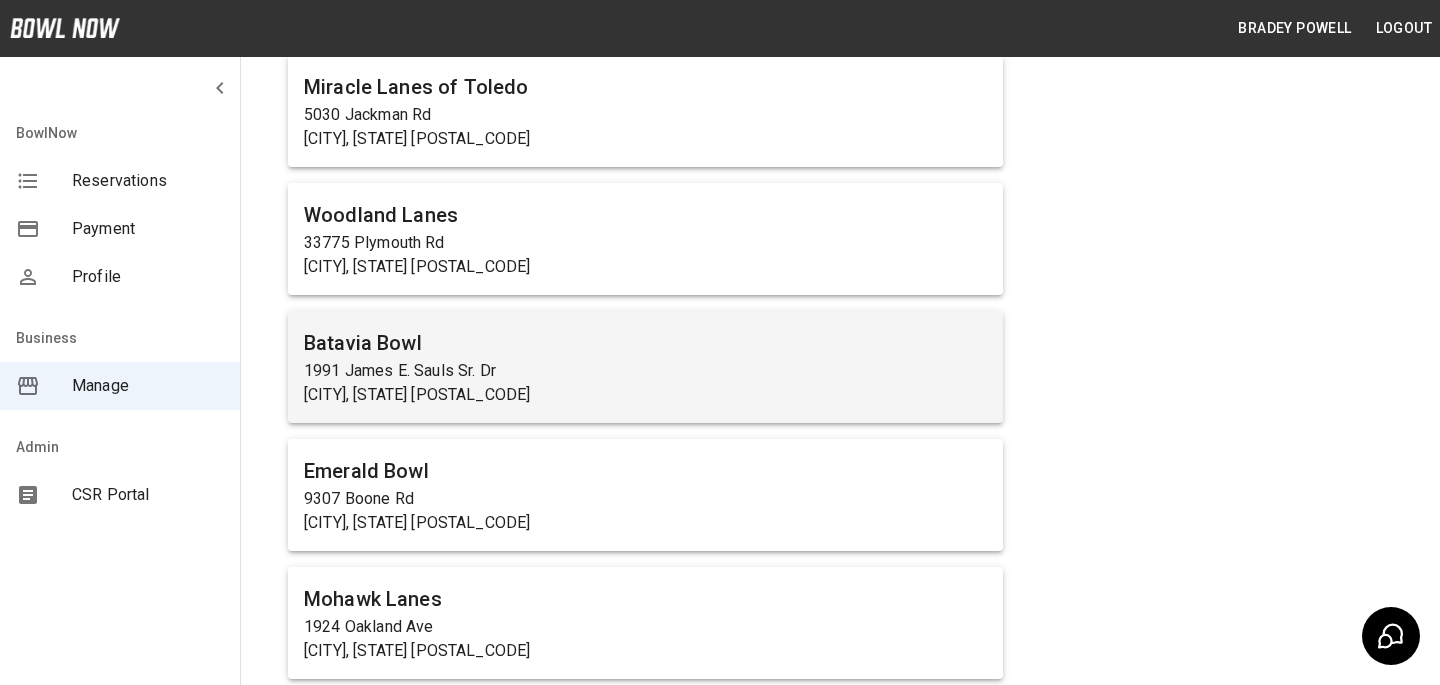 click on "Batavia, OH 45103" at bounding box center (645, 395) 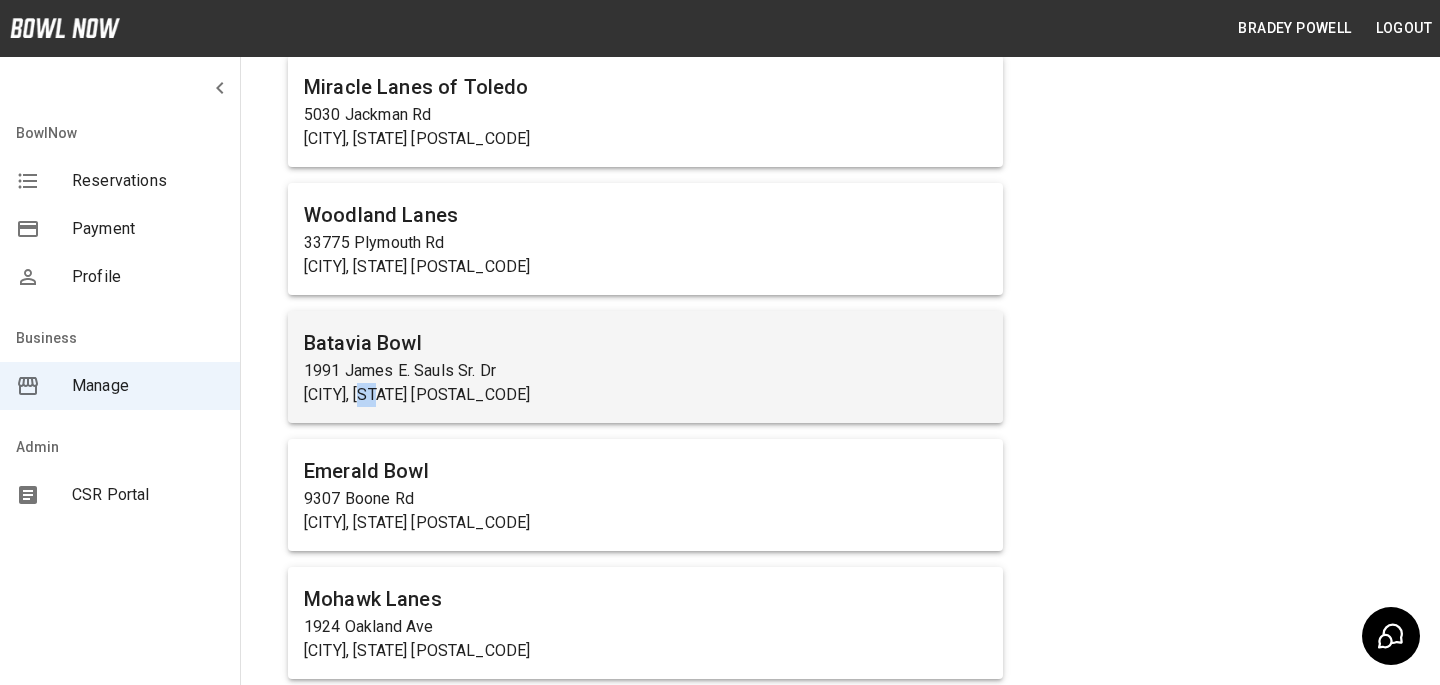 click on "Batavia, OH 45103" at bounding box center [645, 395] 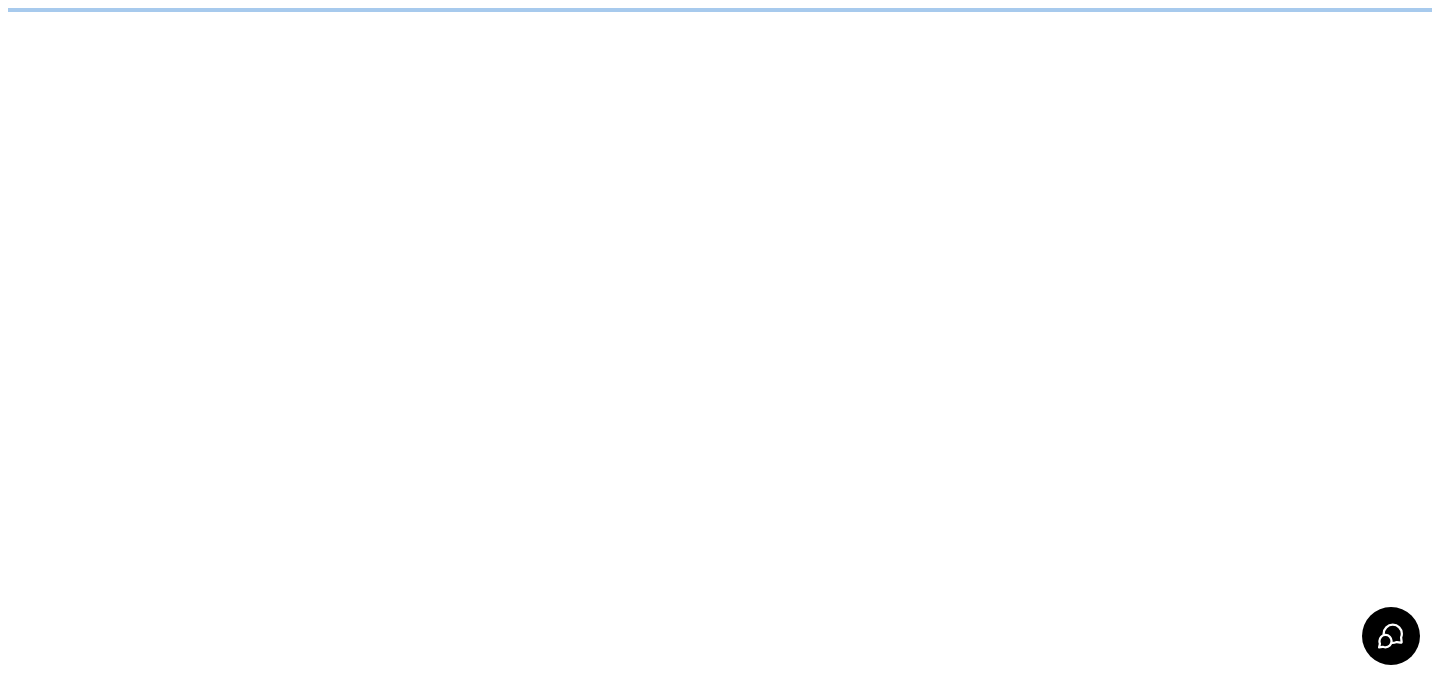 scroll, scrollTop: 0, scrollLeft: 0, axis: both 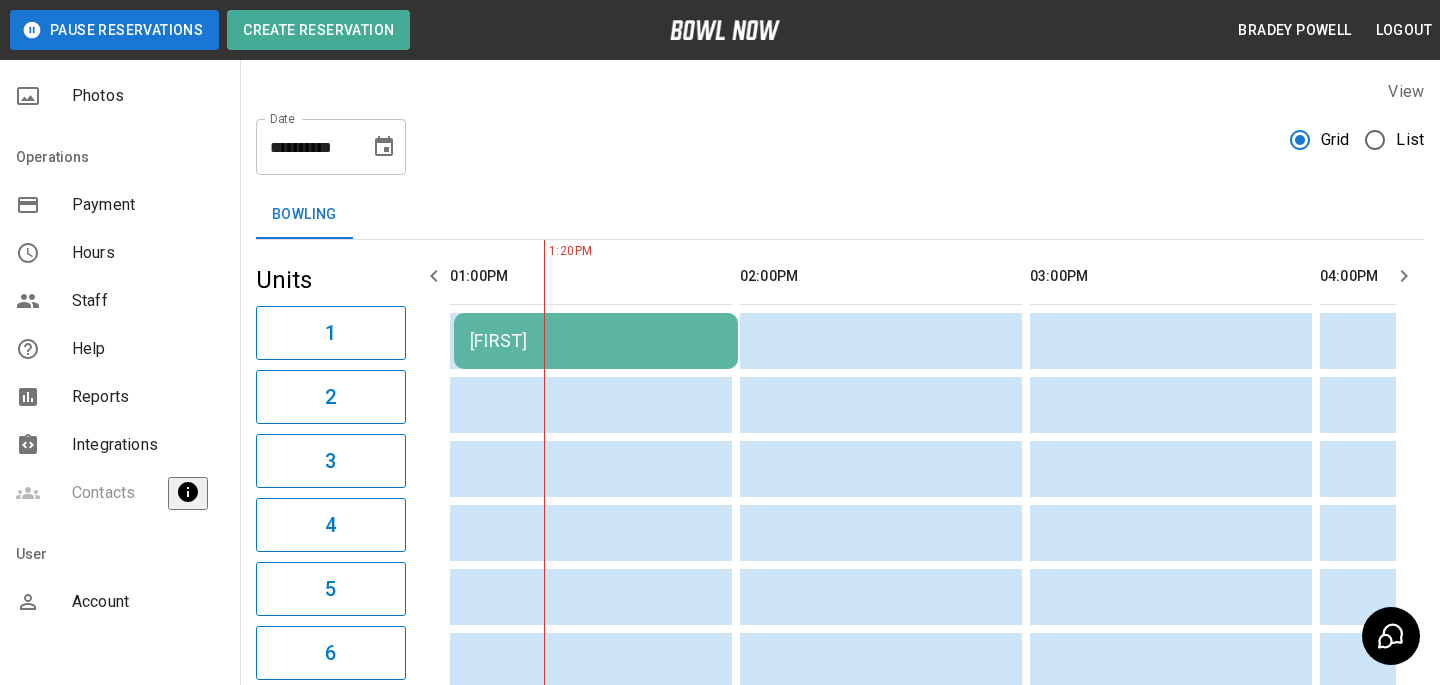 click on "Staff" at bounding box center [148, 301] 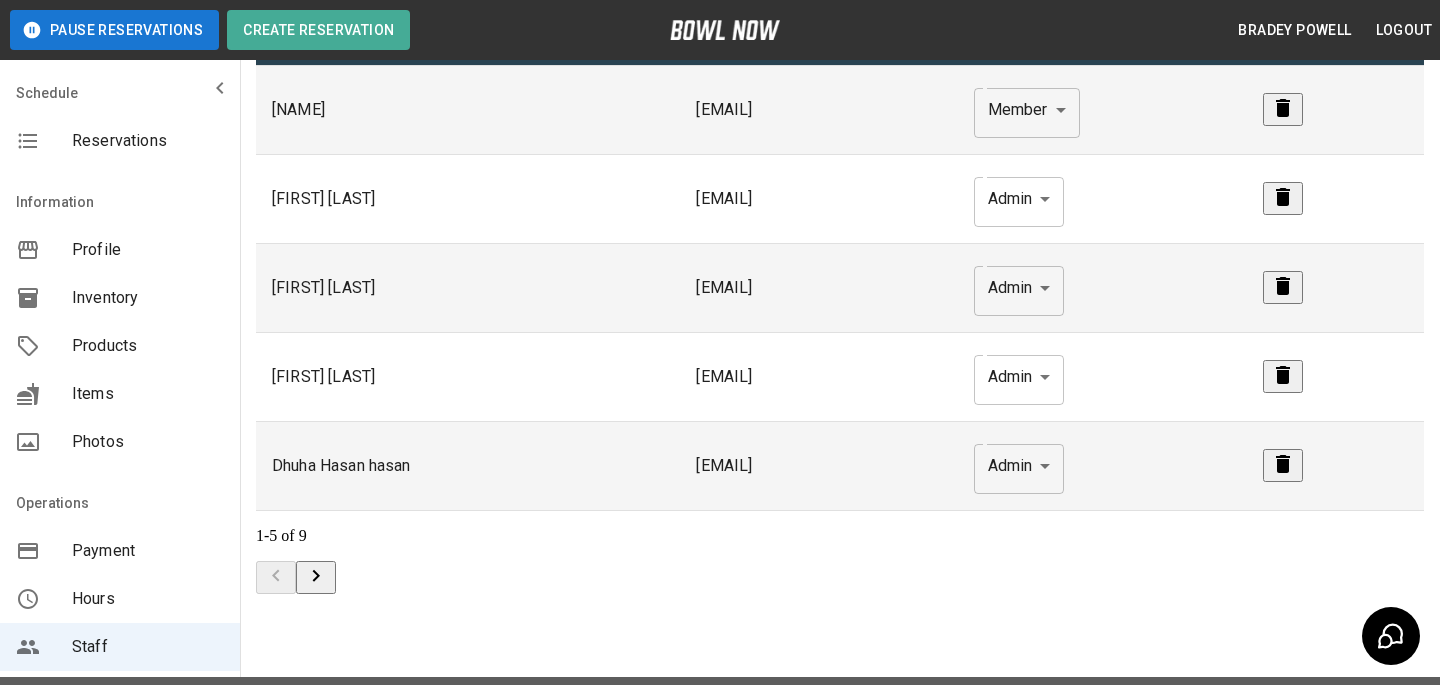 scroll, scrollTop: 152, scrollLeft: 0, axis: vertical 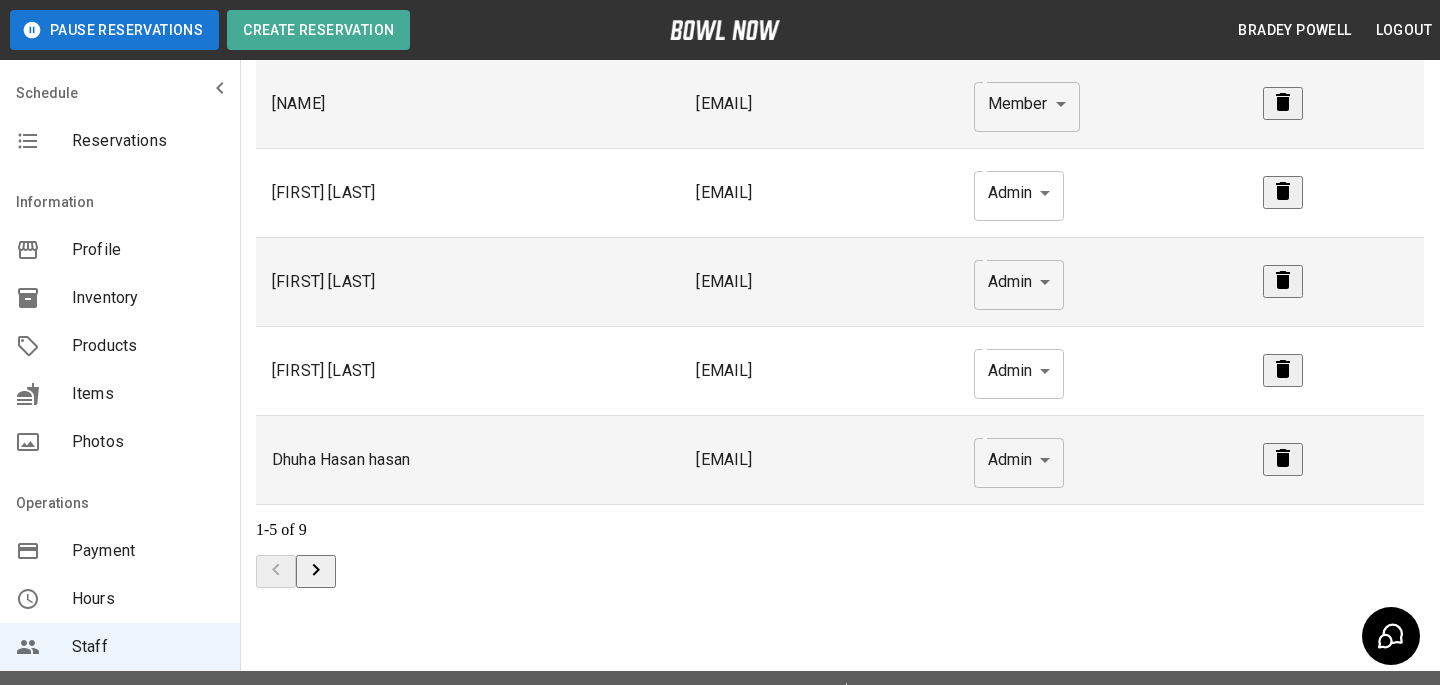 click 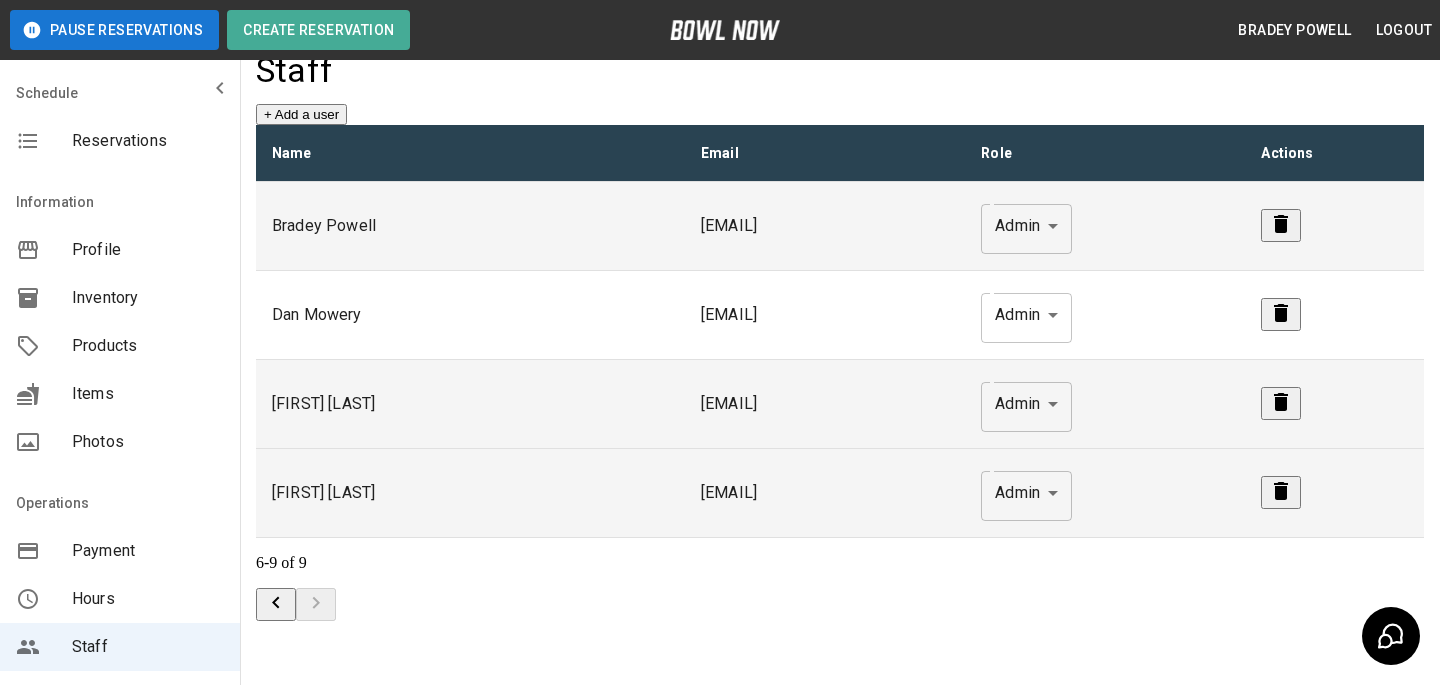 scroll, scrollTop: 25, scrollLeft: 0, axis: vertical 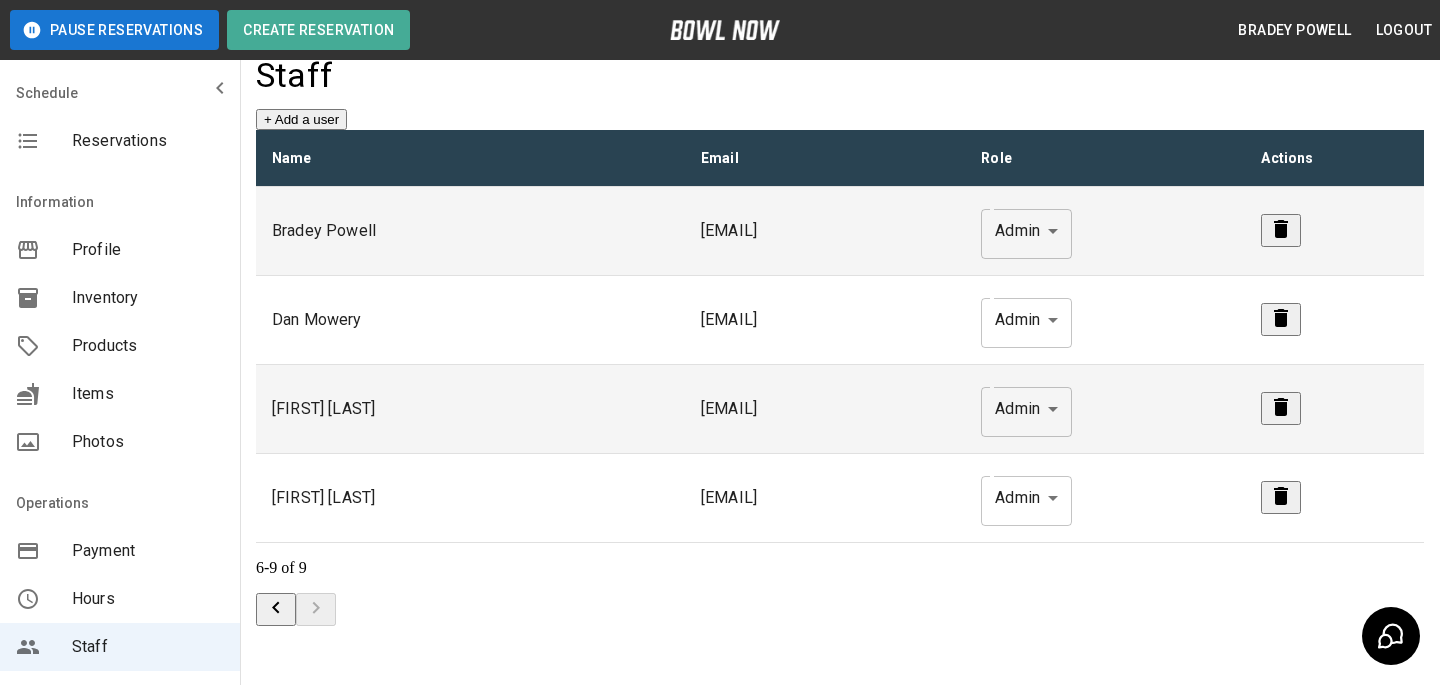 click on "gbedinghaus@mac.com" at bounding box center (825, 409) 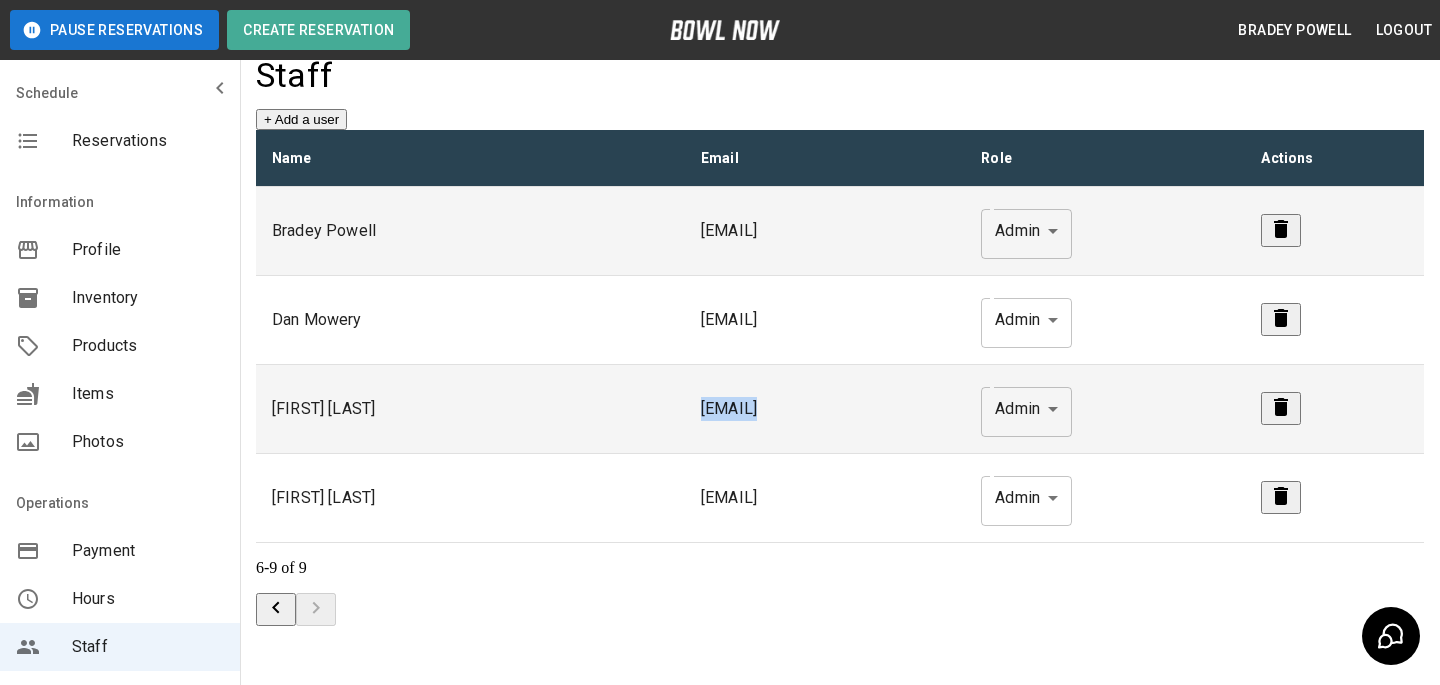 click on "gbedinghaus@mac.com" at bounding box center (825, 409) 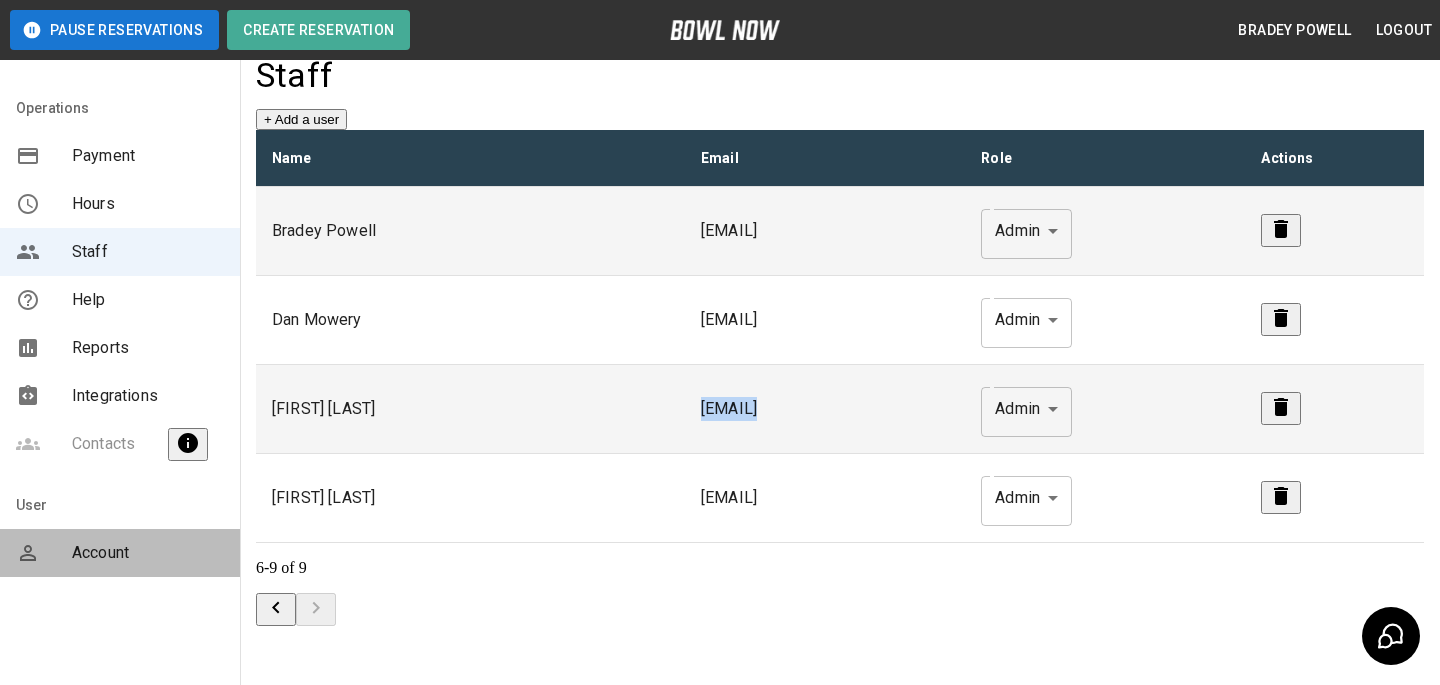 click at bounding box center (44, 553) 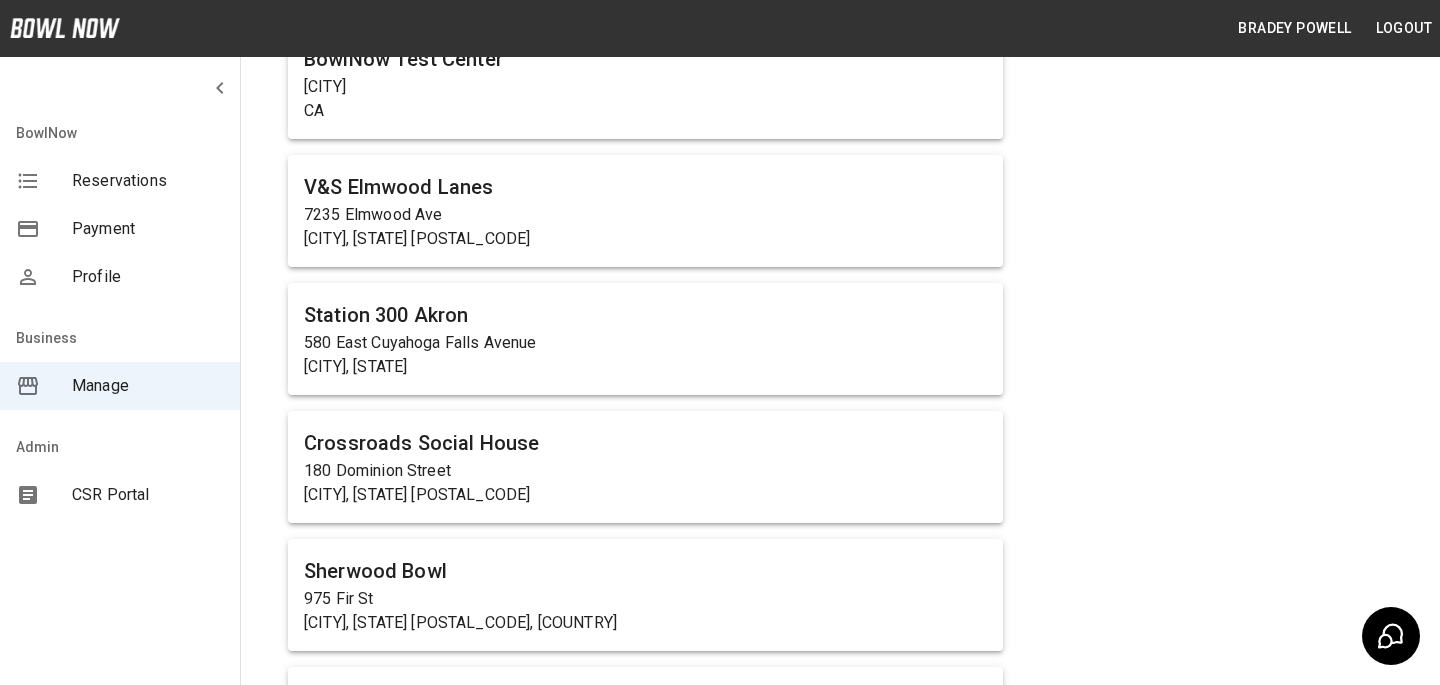 scroll, scrollTop: 7671, scrollLeft: 0, axis: vertical 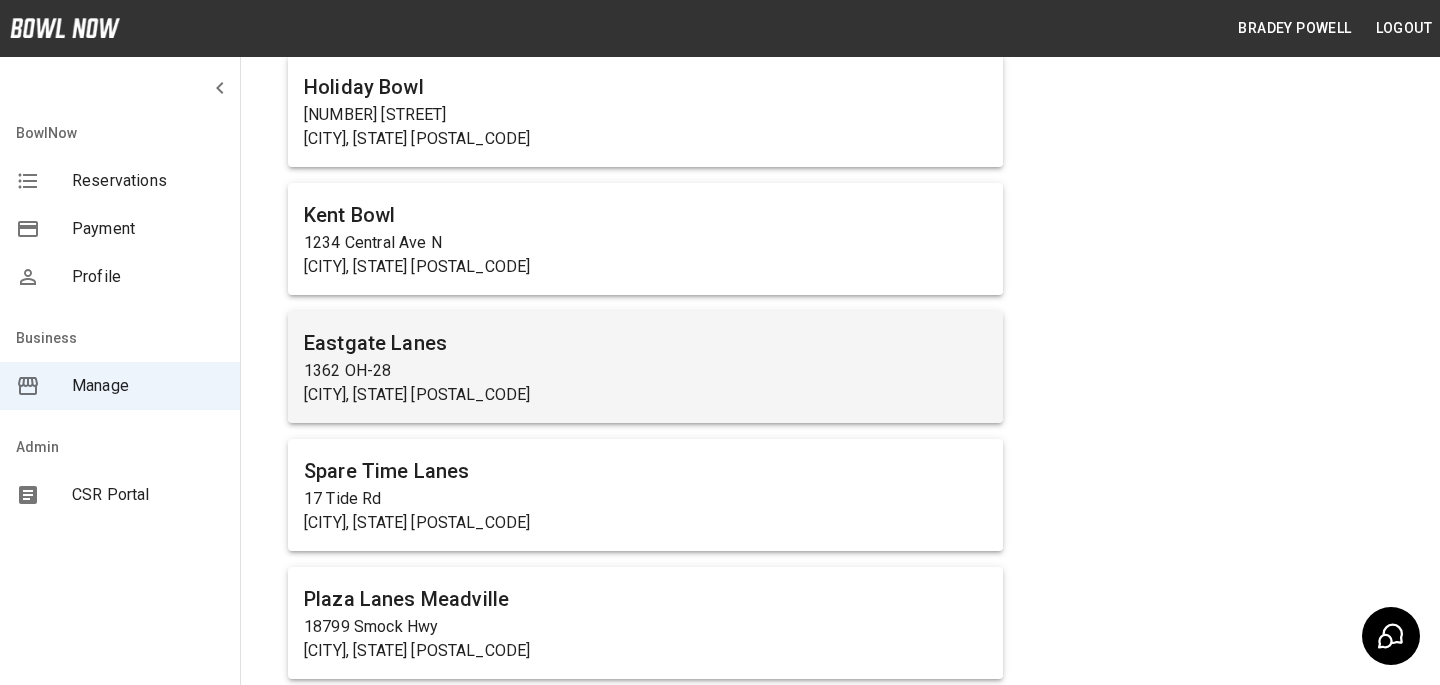 click on "1362 OH-28" at bounding box center [645, 371] 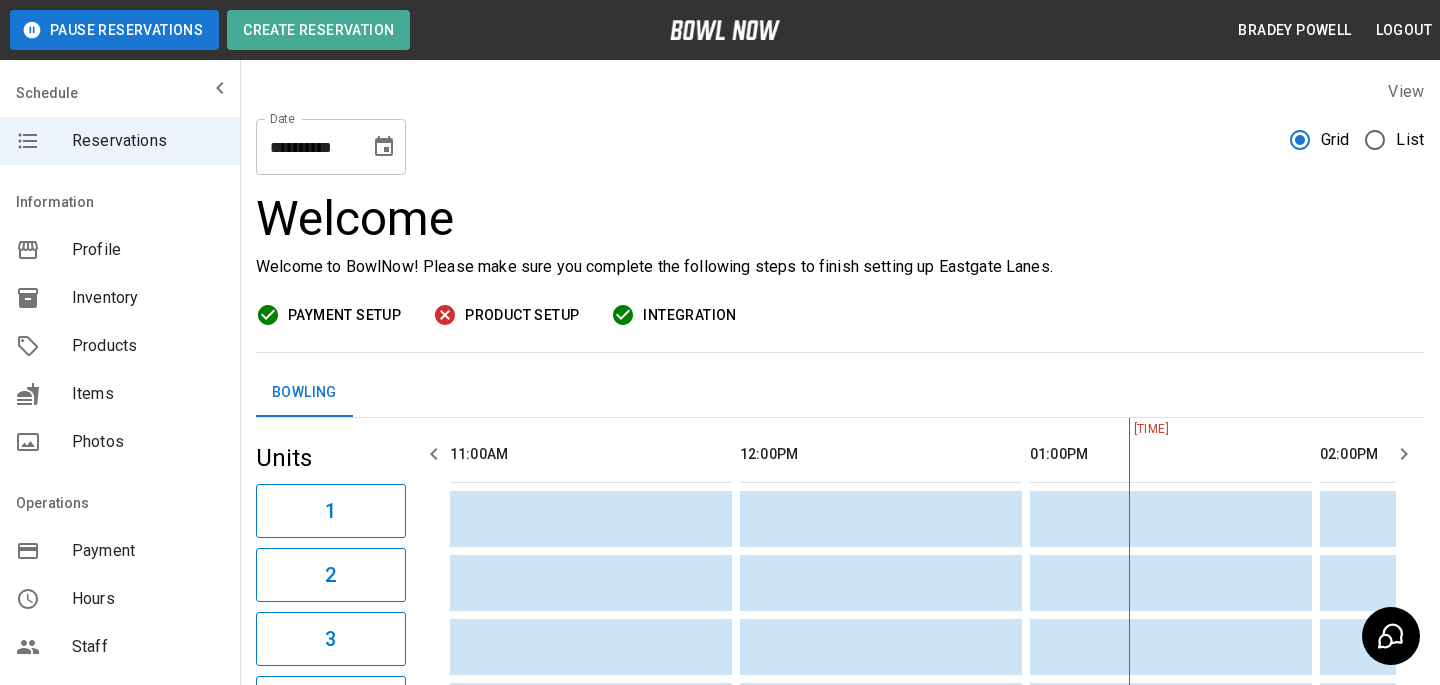 scroll, scrollTop: 0, scrollLeft: 580, axis: horizontal 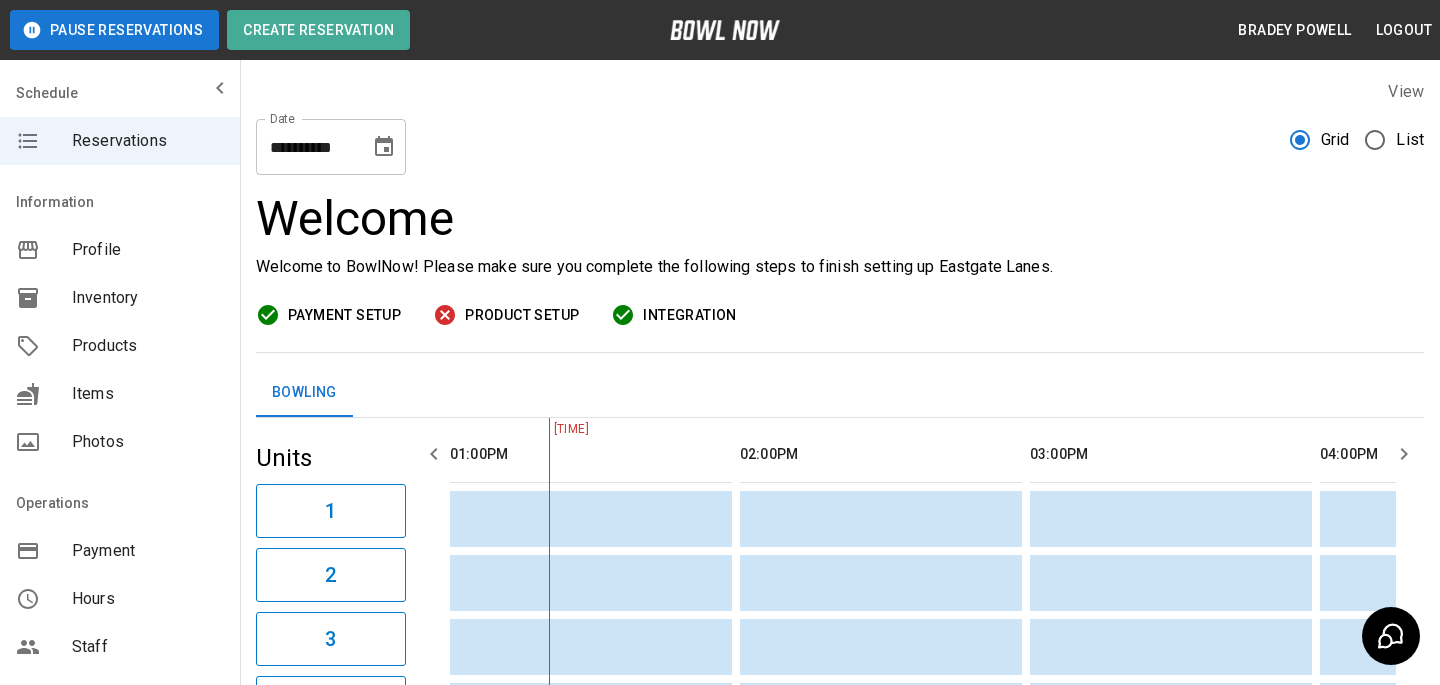 click on "Staff" at bounding box center [148, 647] 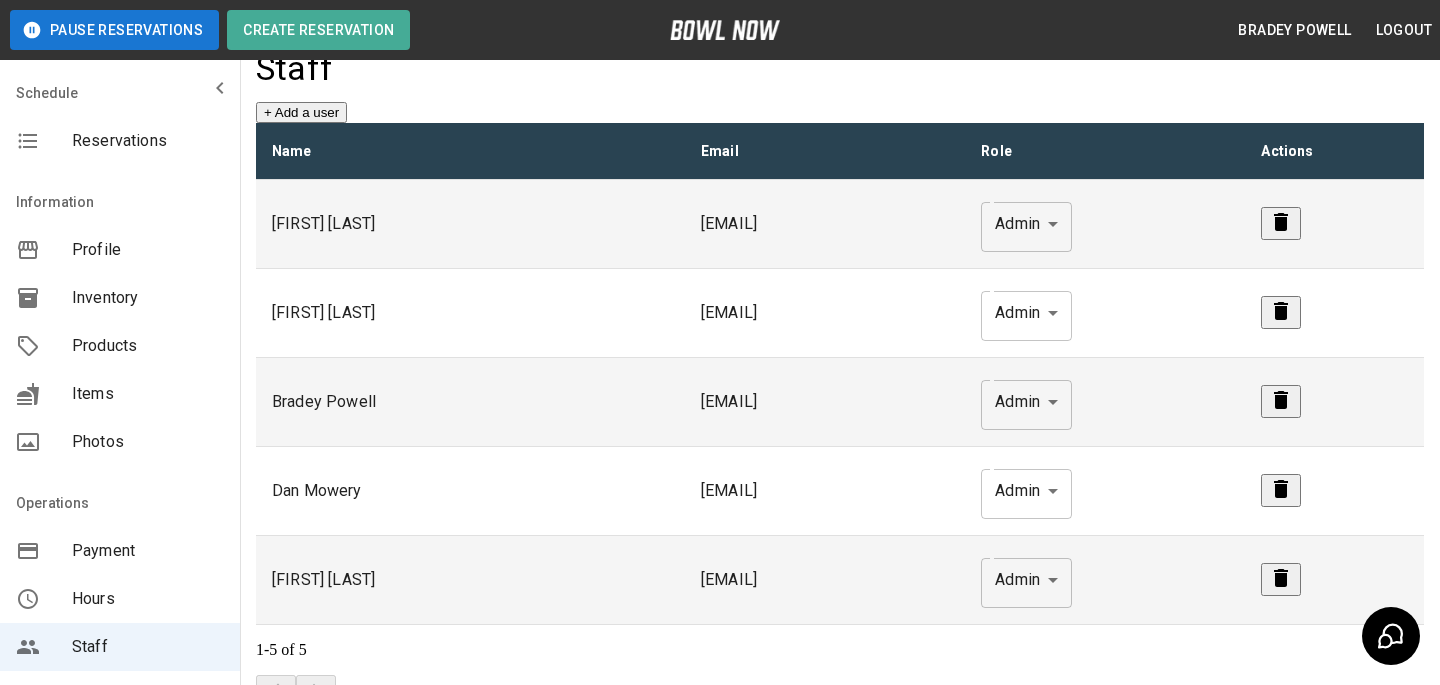 scroll, scrollTop: 2, scrollLeft: 0, axis: vertical 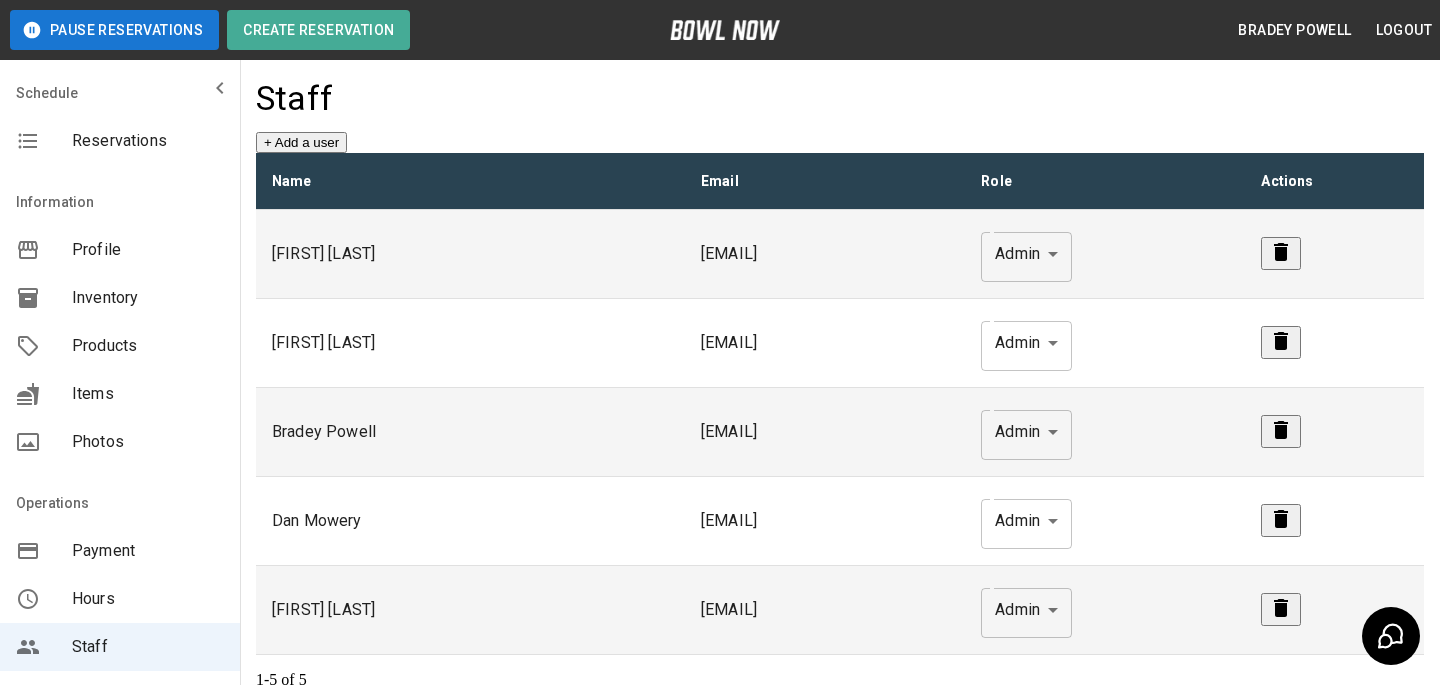 click on "+ Add a user" at bounding box center (301, 142) 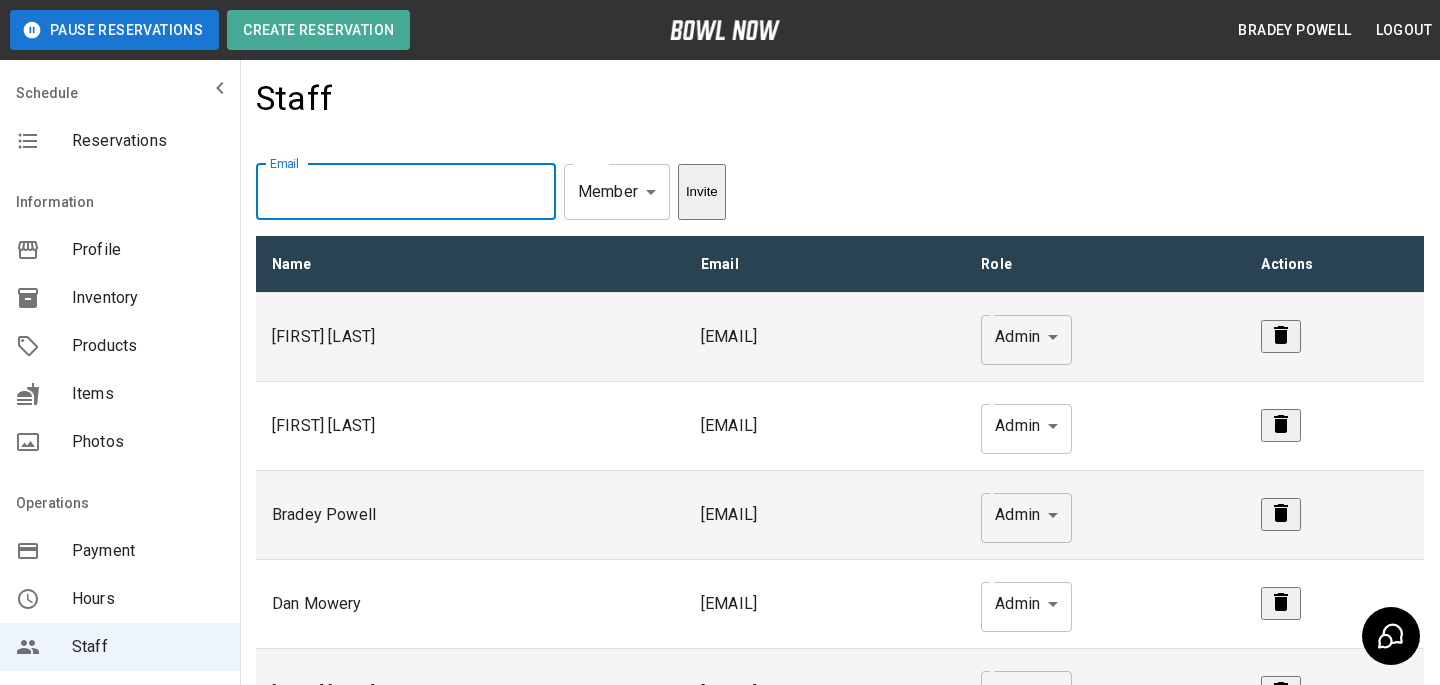 click at bounding box center (406, 192) 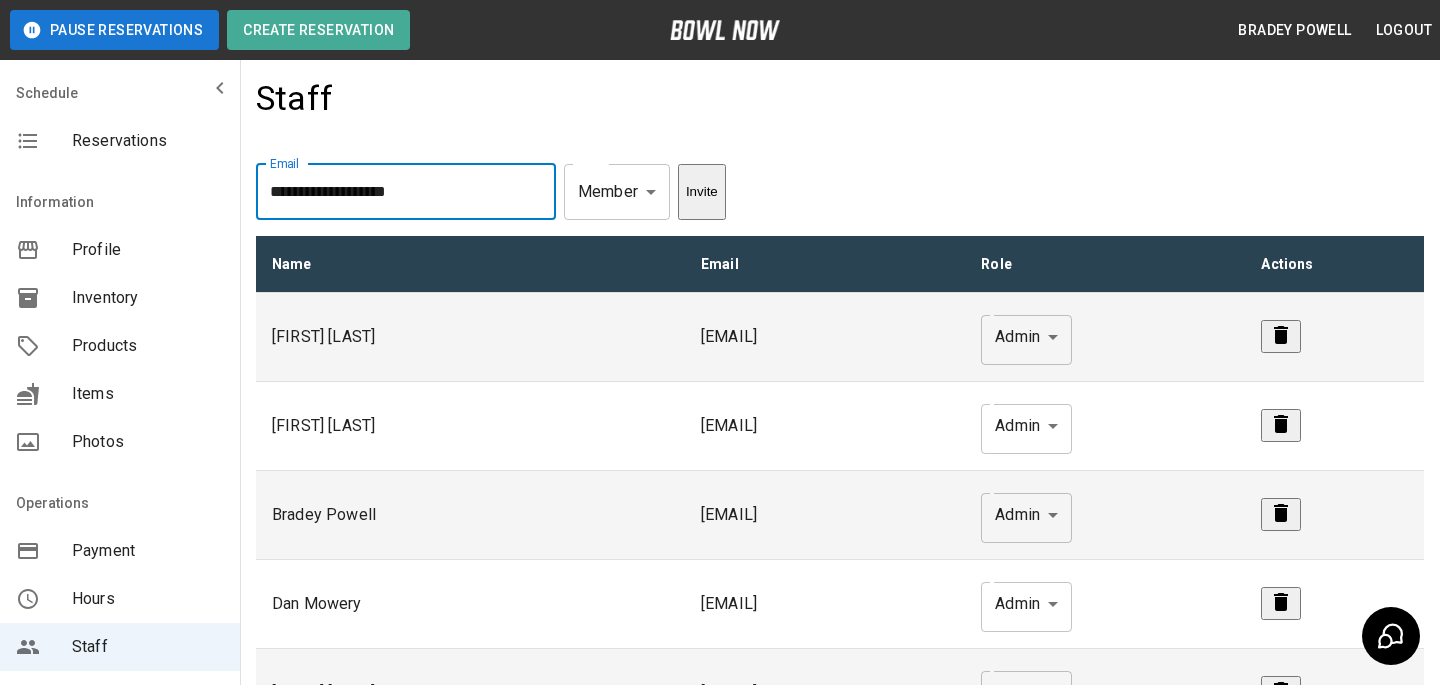 type on "**********" 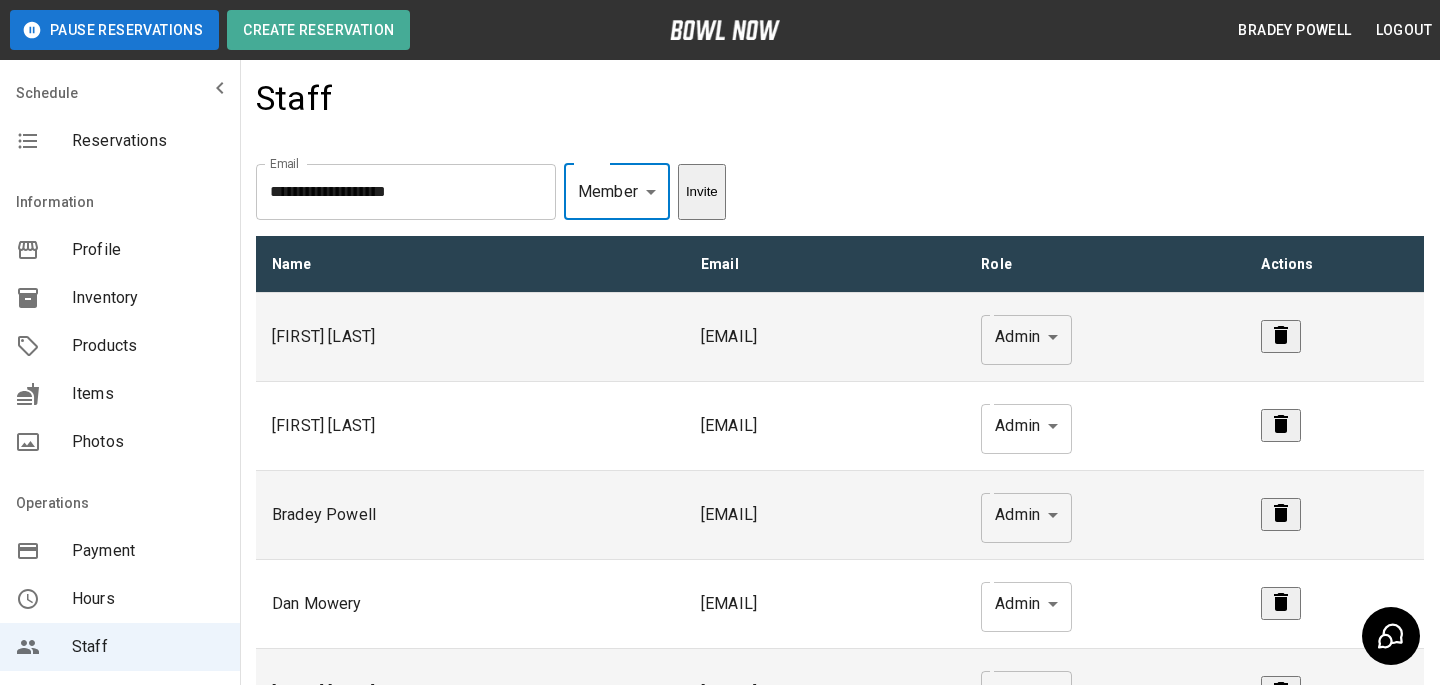 click on "Admin" at bounding box center [740, 970] 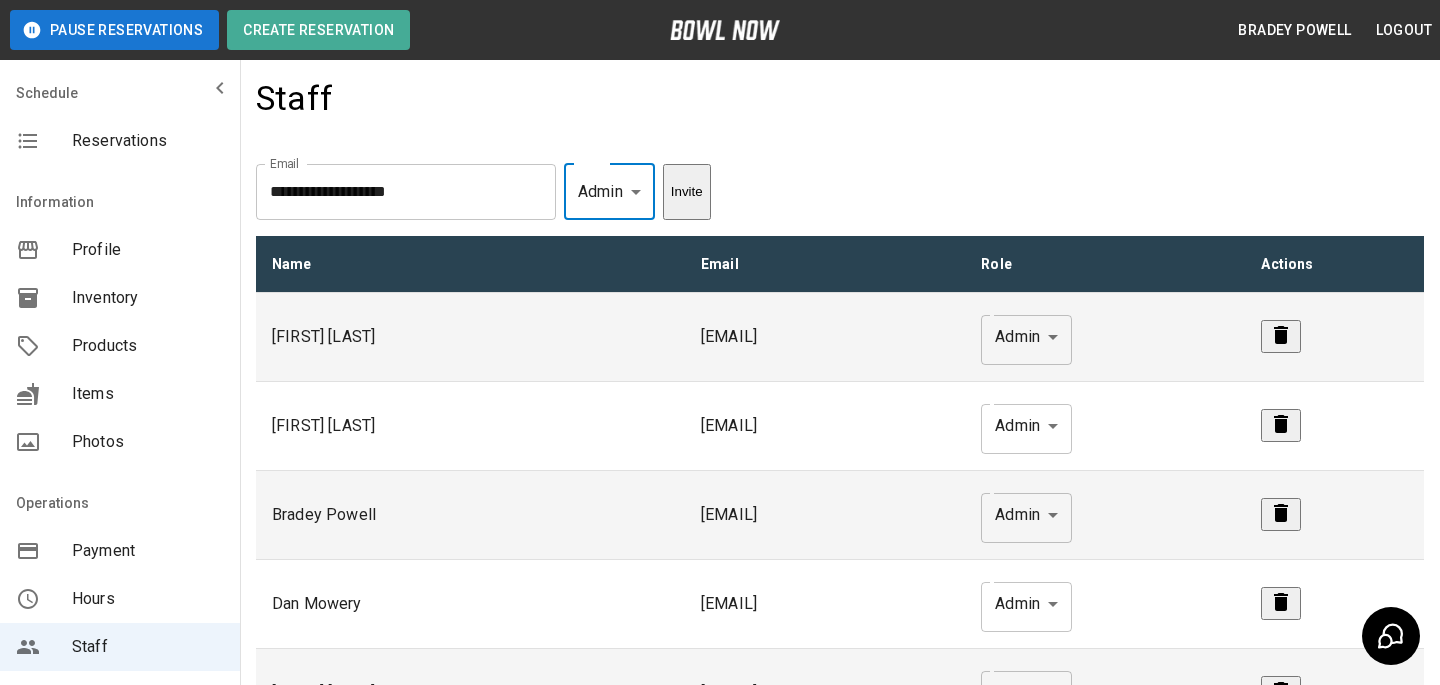 click on "Invite" at bounding box center (687, 192) 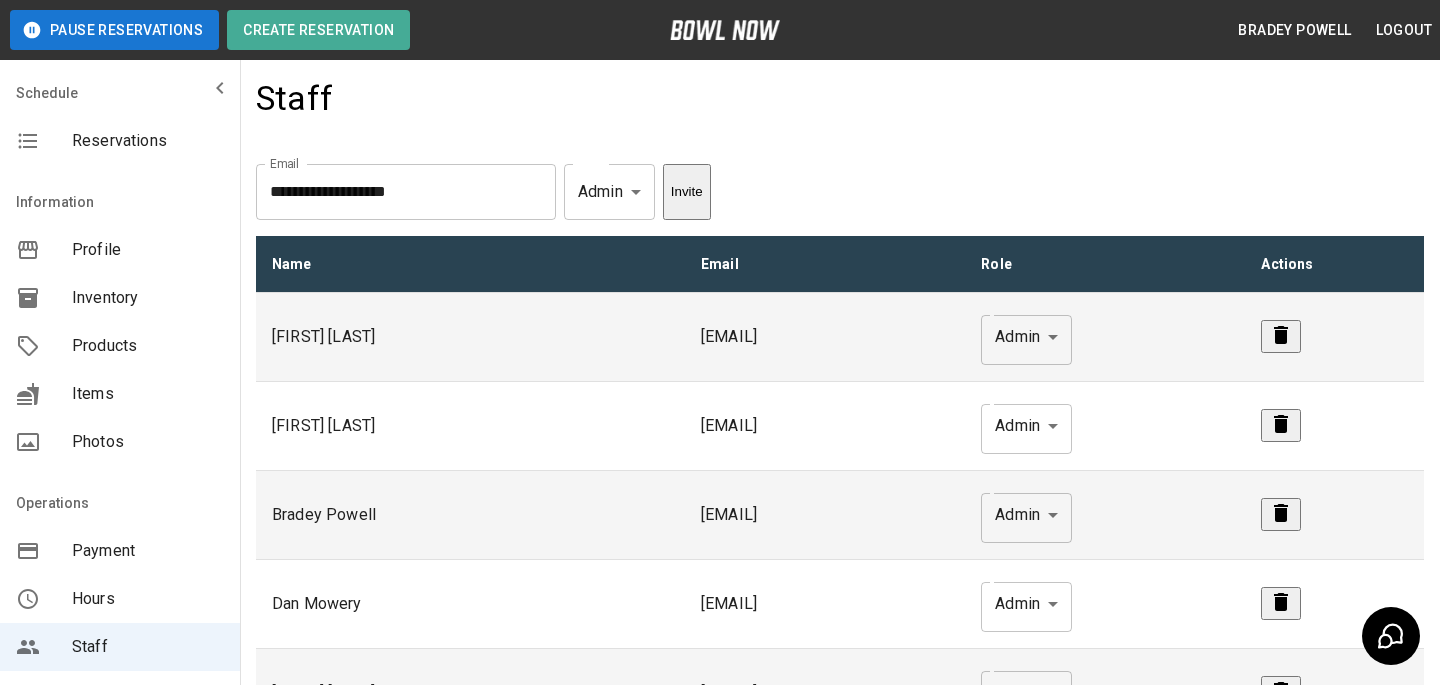 type 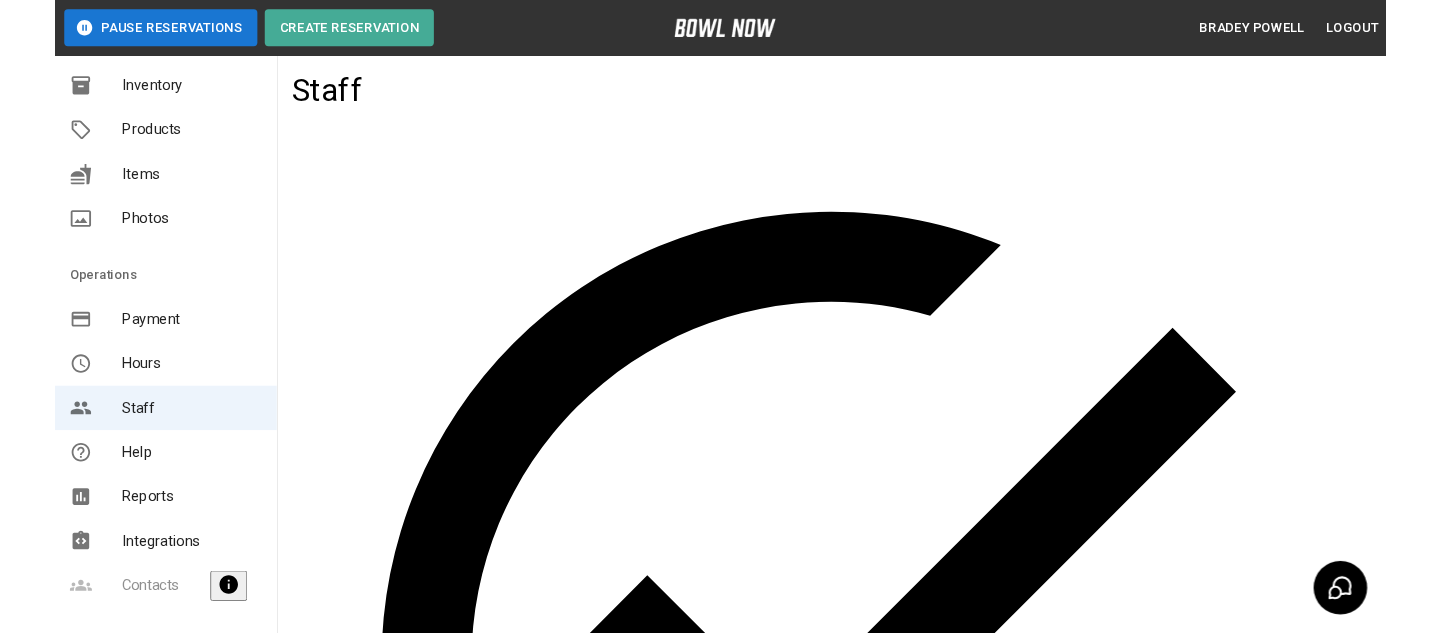 scroll, scrollTop: 258, scrollLeft: 0, axis: vertical 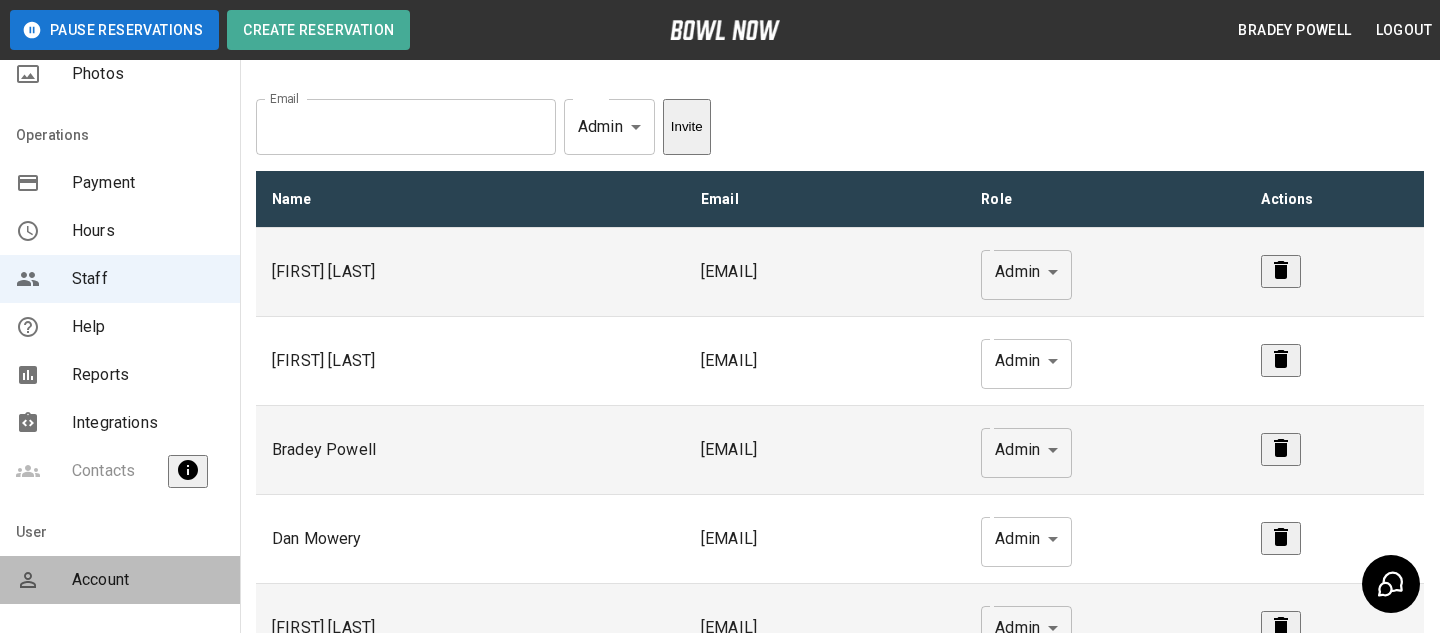 click on "Account" at bounding box center [148, 580] 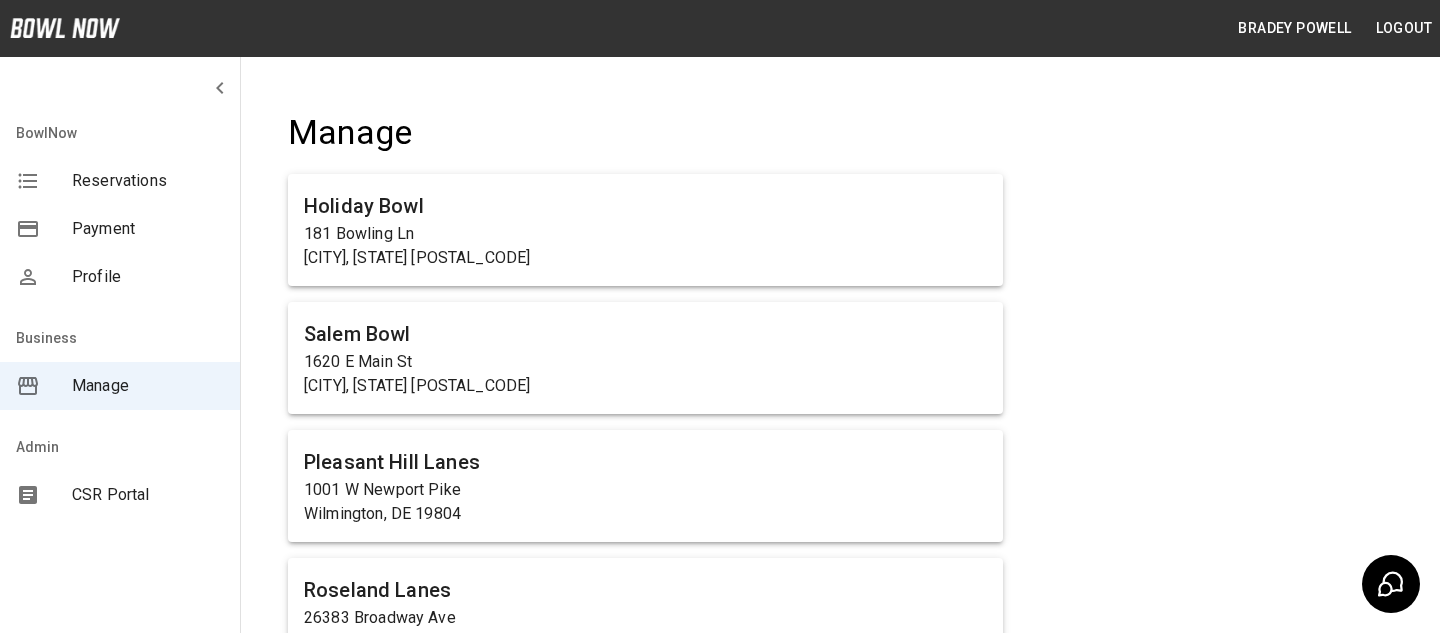 scroll, scrollTop: 10129, scrollLeft: 0, axis: vertical 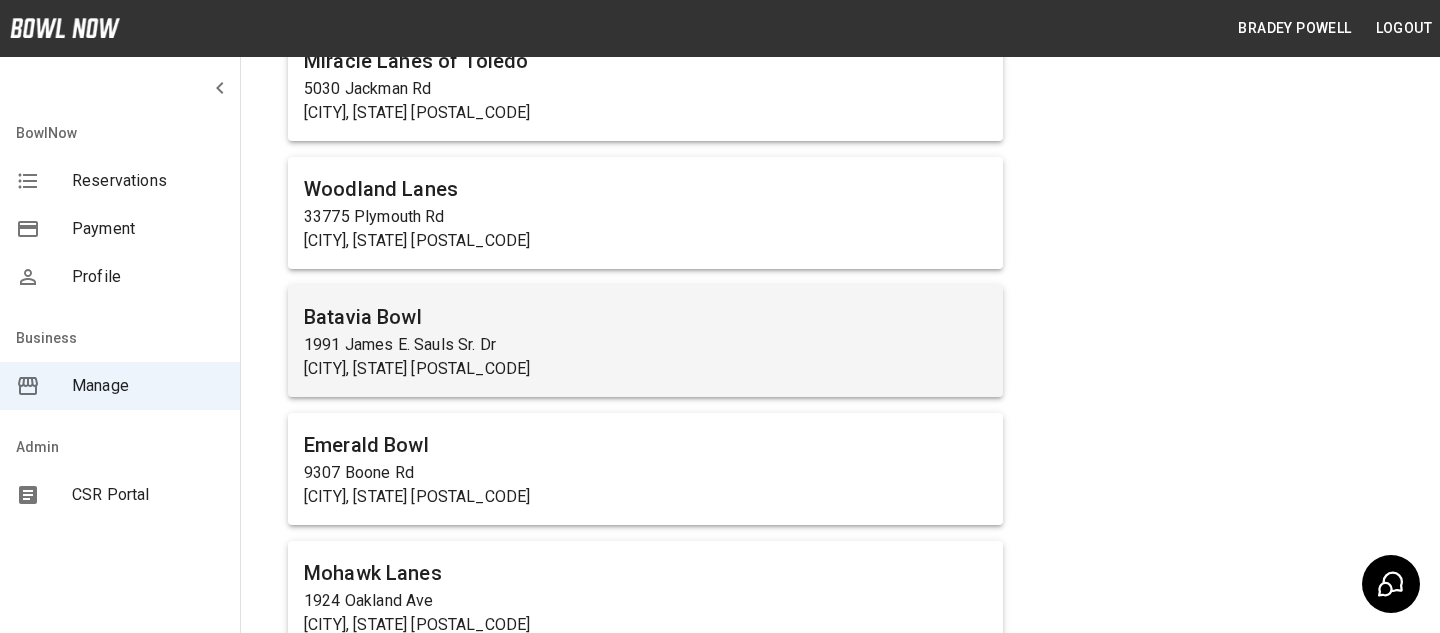 click on "Batavia Bowl" at bounding box center [645, 317] 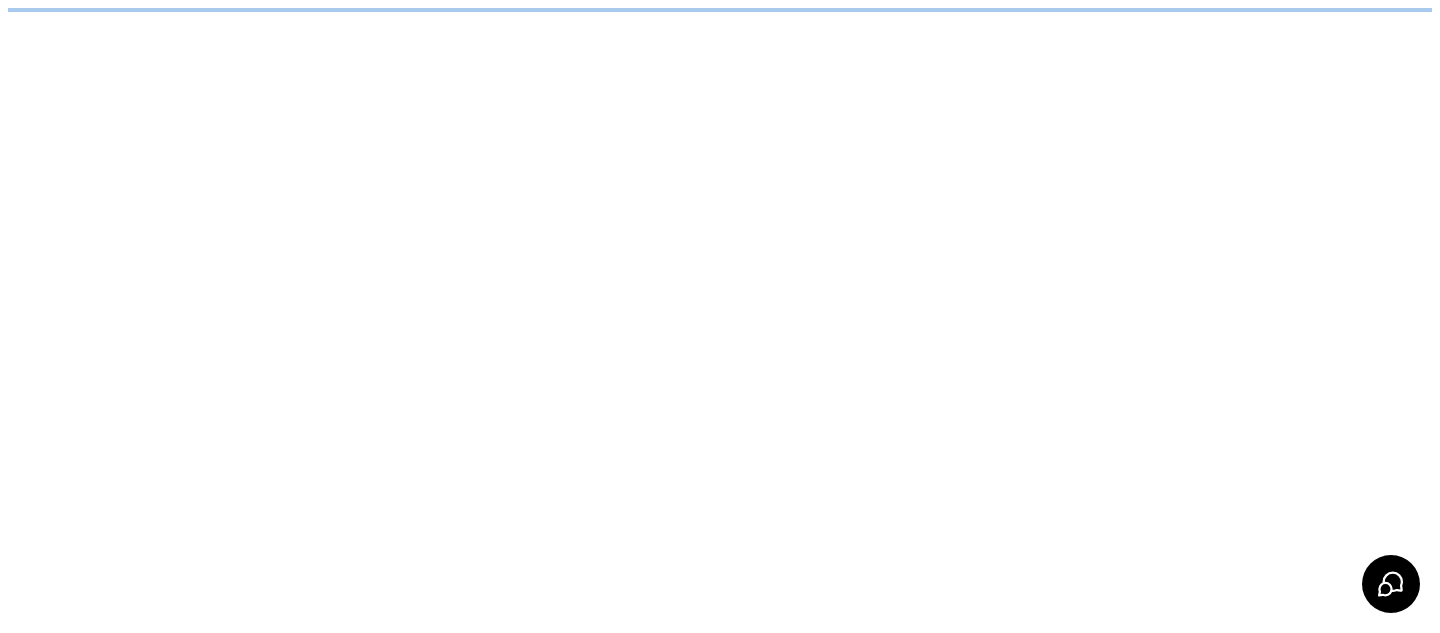 scroll, scrollTop: 0, scrollLeft: 0, axis: both 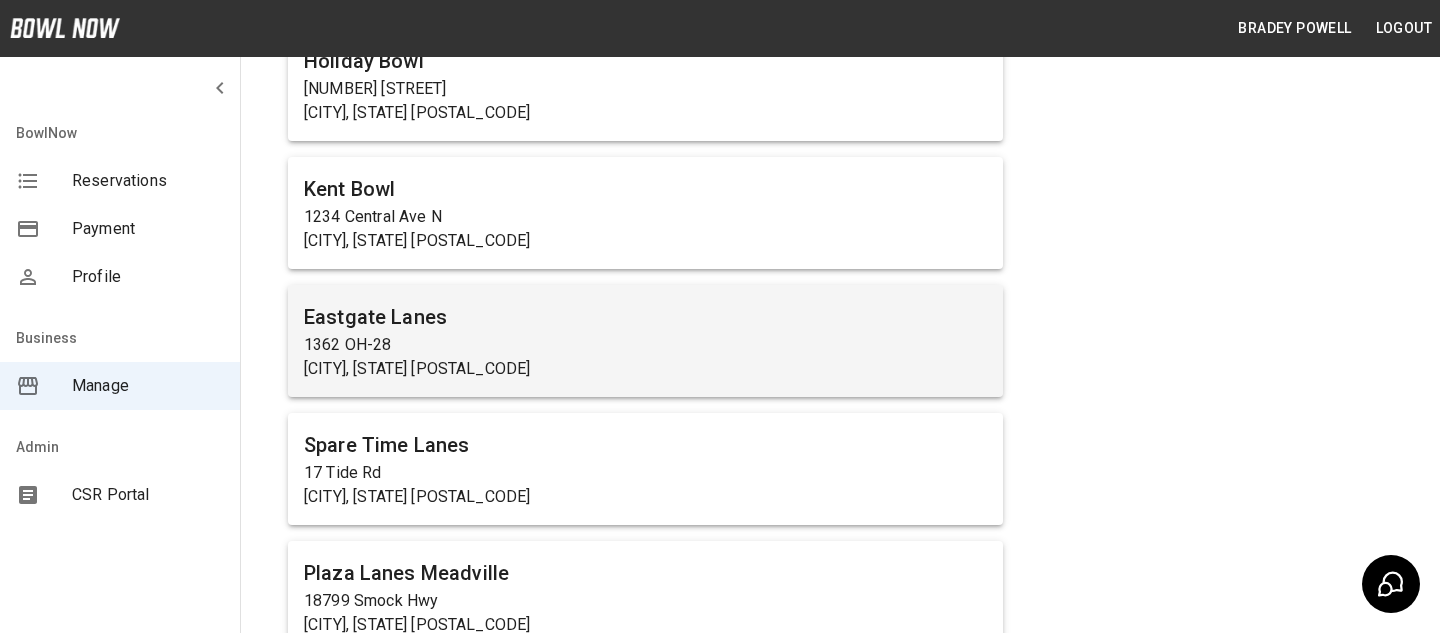 click on "Eastgate Lanes 1362 OH-28 Loveland, OH 45140" at bounding box center [645, 341] 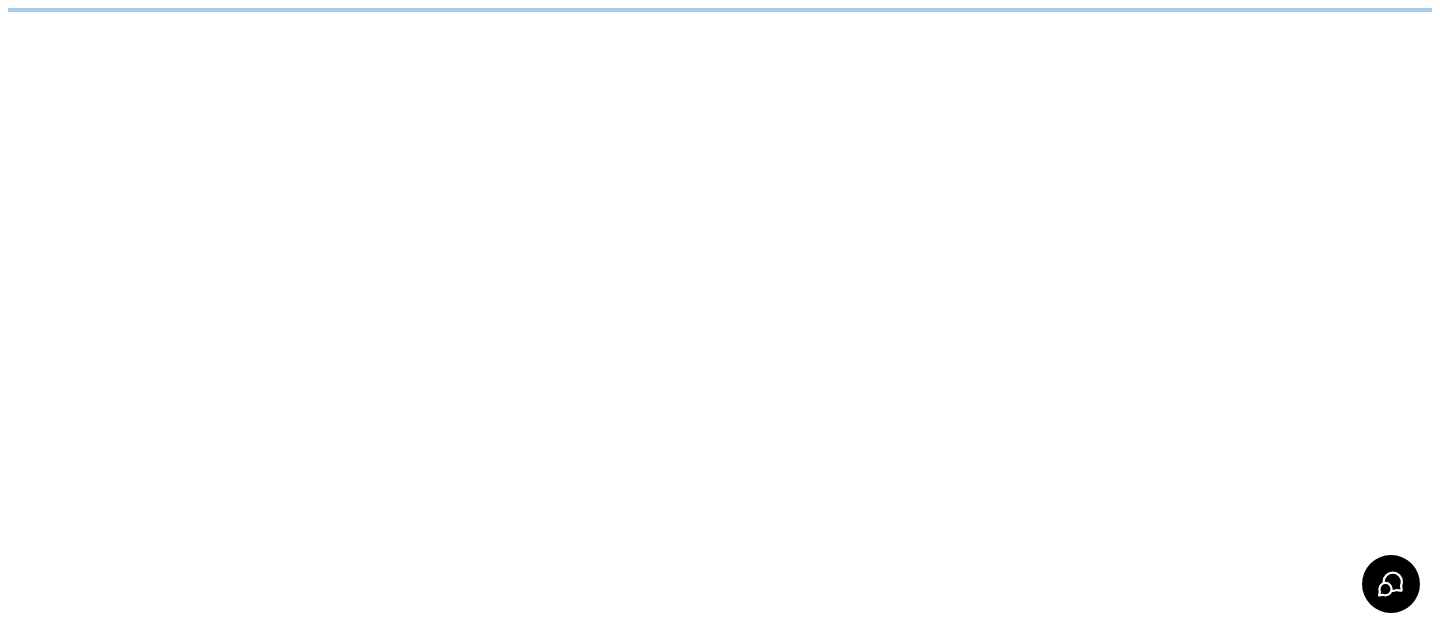 scroll, scrollTop: 0, scrollLeft: 0, axis: both 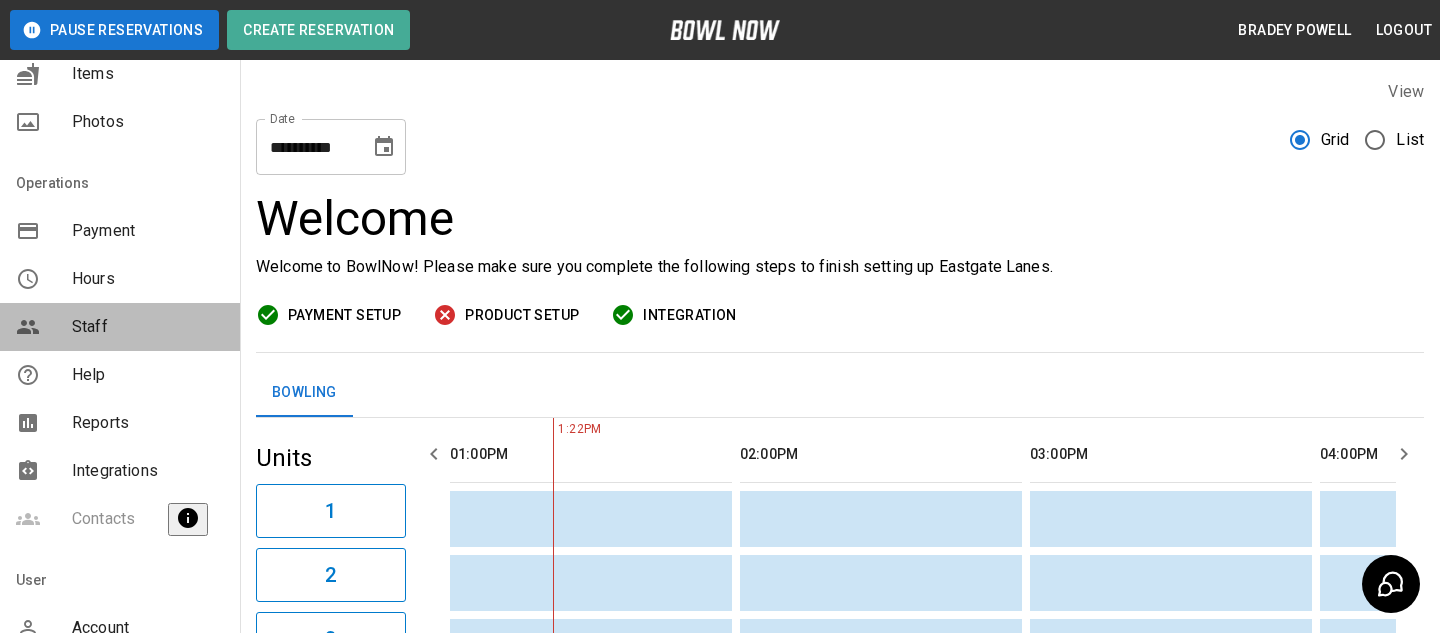 click on "Staff" at bounding box center (148, 327) 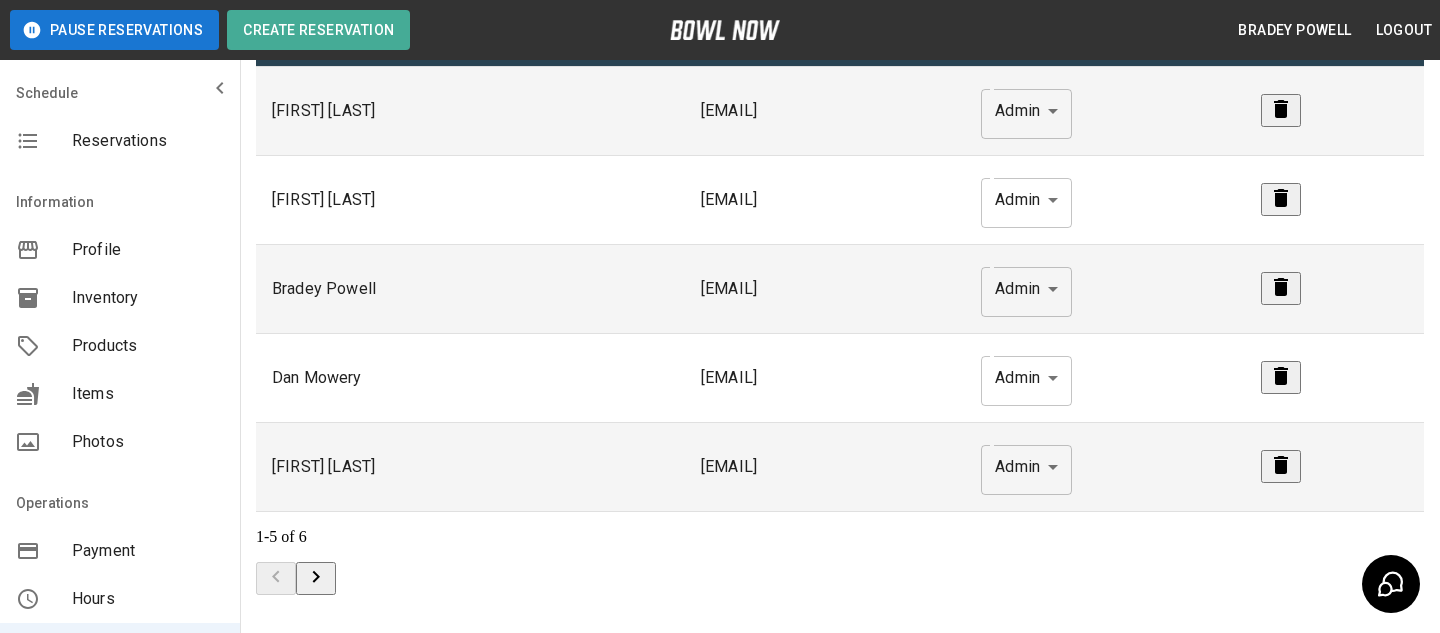 scroll, scrollTop: 146, scrollLeft: 0, axis: vertical 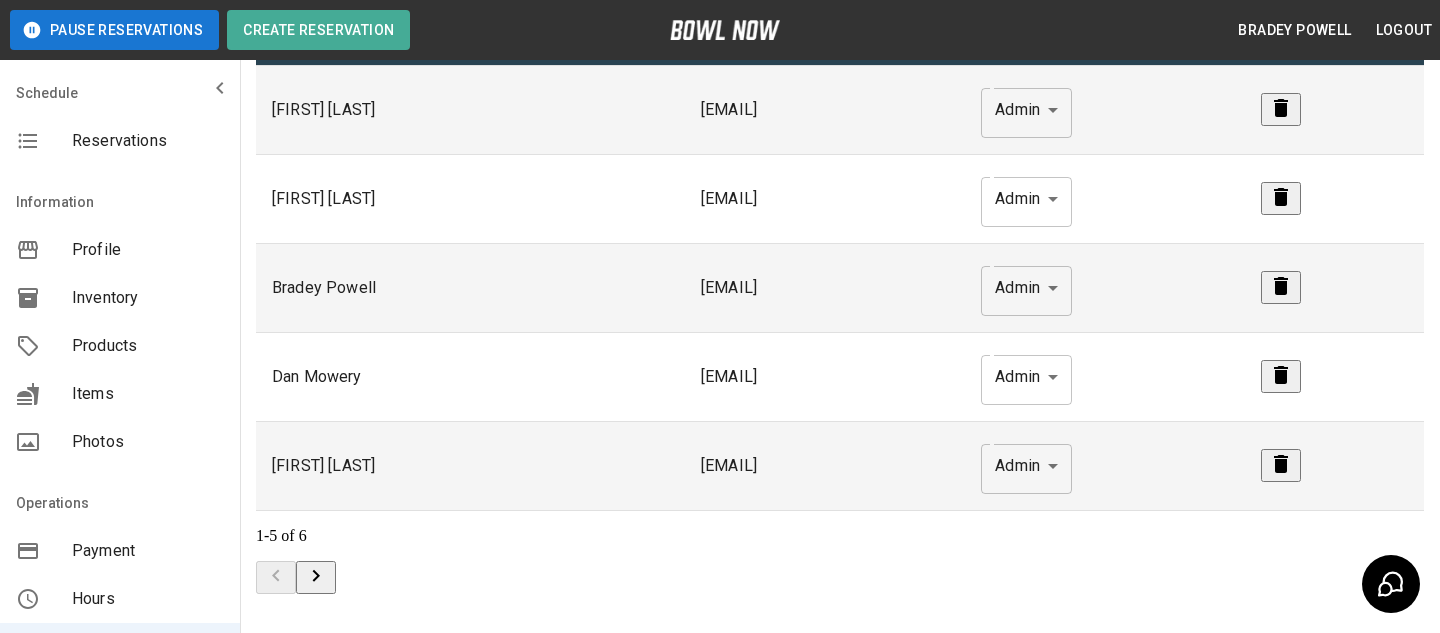 click 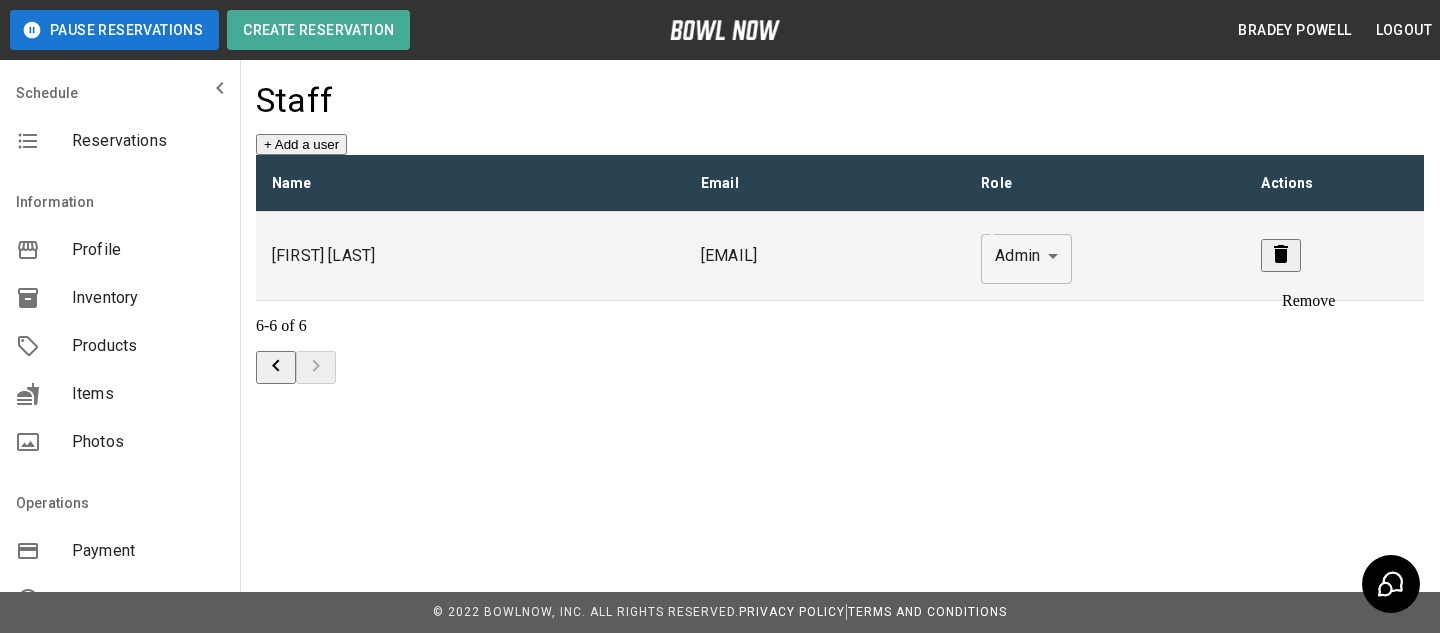 click at bounding box center (1281, 255) 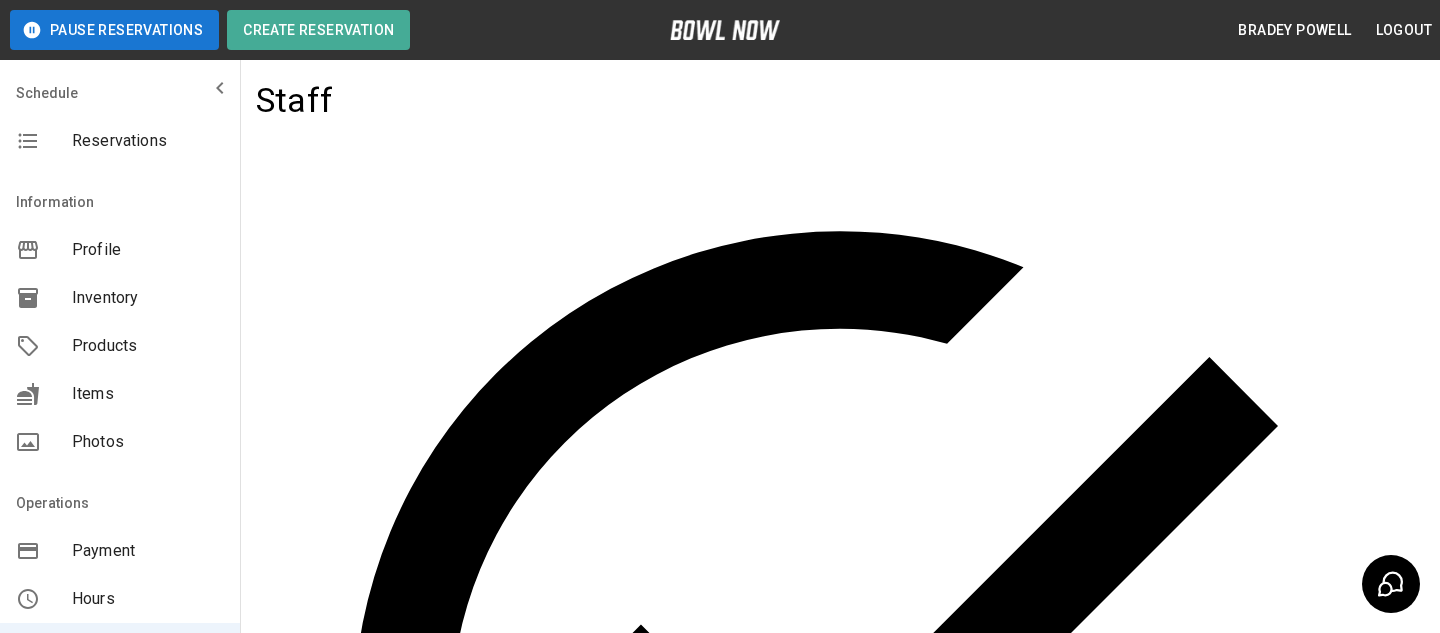click at bounding box center [276, 1468] 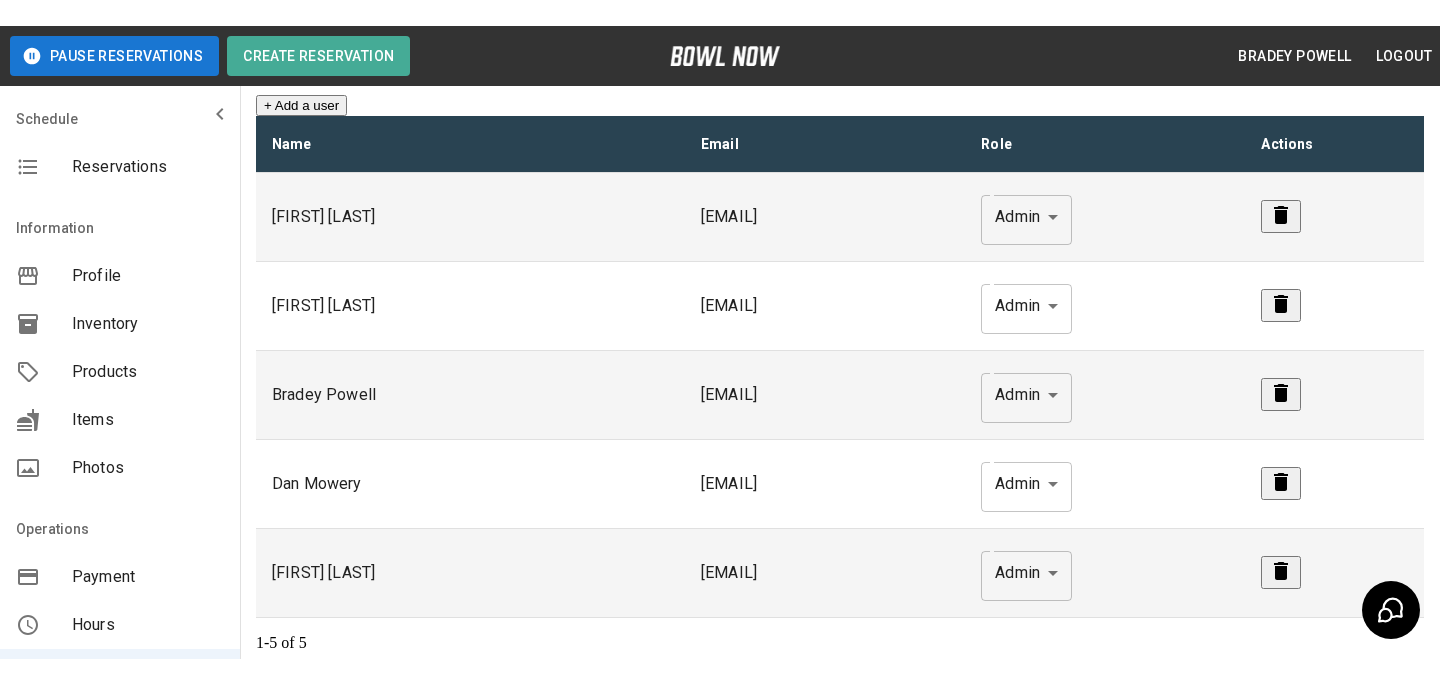 scroll, scrollTop: 0, scrollLeft: 0, axis: both 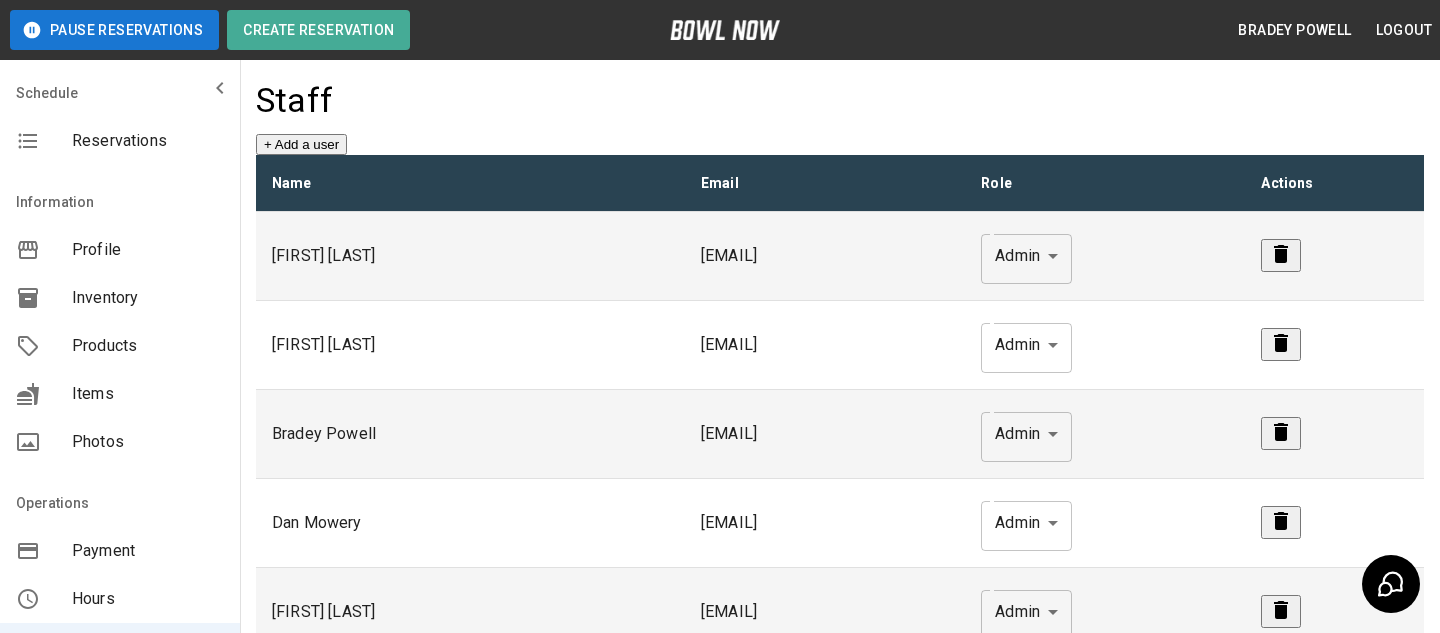 click on "Staff + Add a user Name Email Role Actions Jeff Bedinghaus jeffbedinghaus6@gmail.com Admin ***** ​ Dan bedinghaus bedinghaus@mac.com Admin ***** ​ Bradey Powell bradey@bowlnow.com Admin ***** ​ Dan Mowery dan@bowlnow.com Admin ***** ​ Grant Bedinghaus gbedinghaus@mac.com Admin ***** ​ 1-5 of 5" at bounding box center (840, 410) 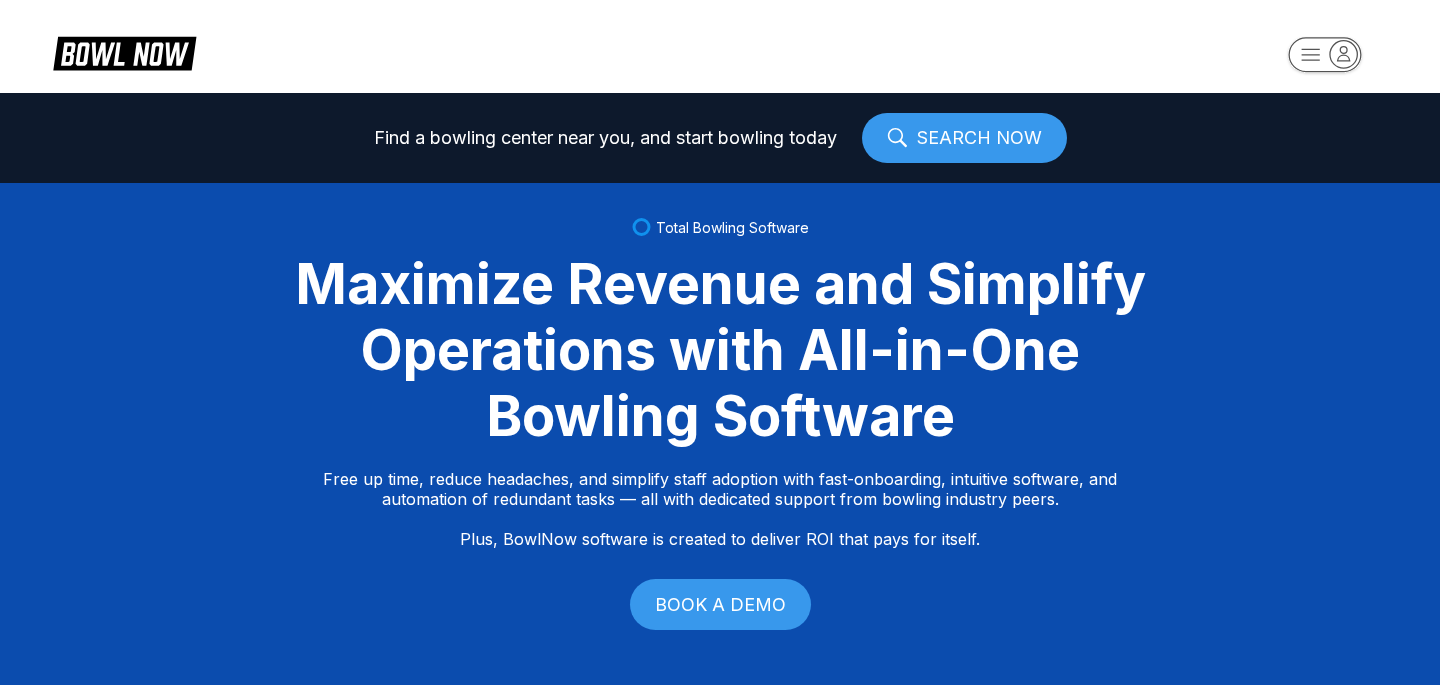 scroll, scrollTop: 0, scrollLeft: 0, axis: both 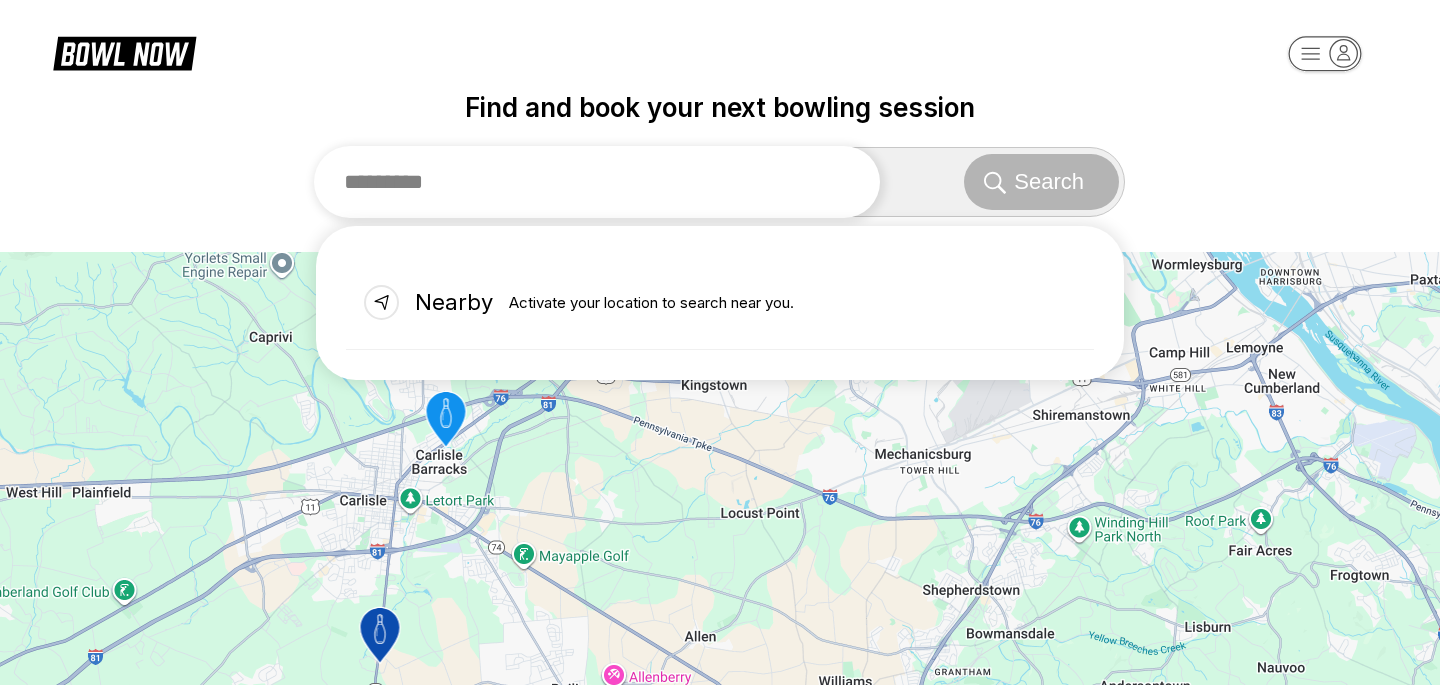click at bounding box center (597, 182) 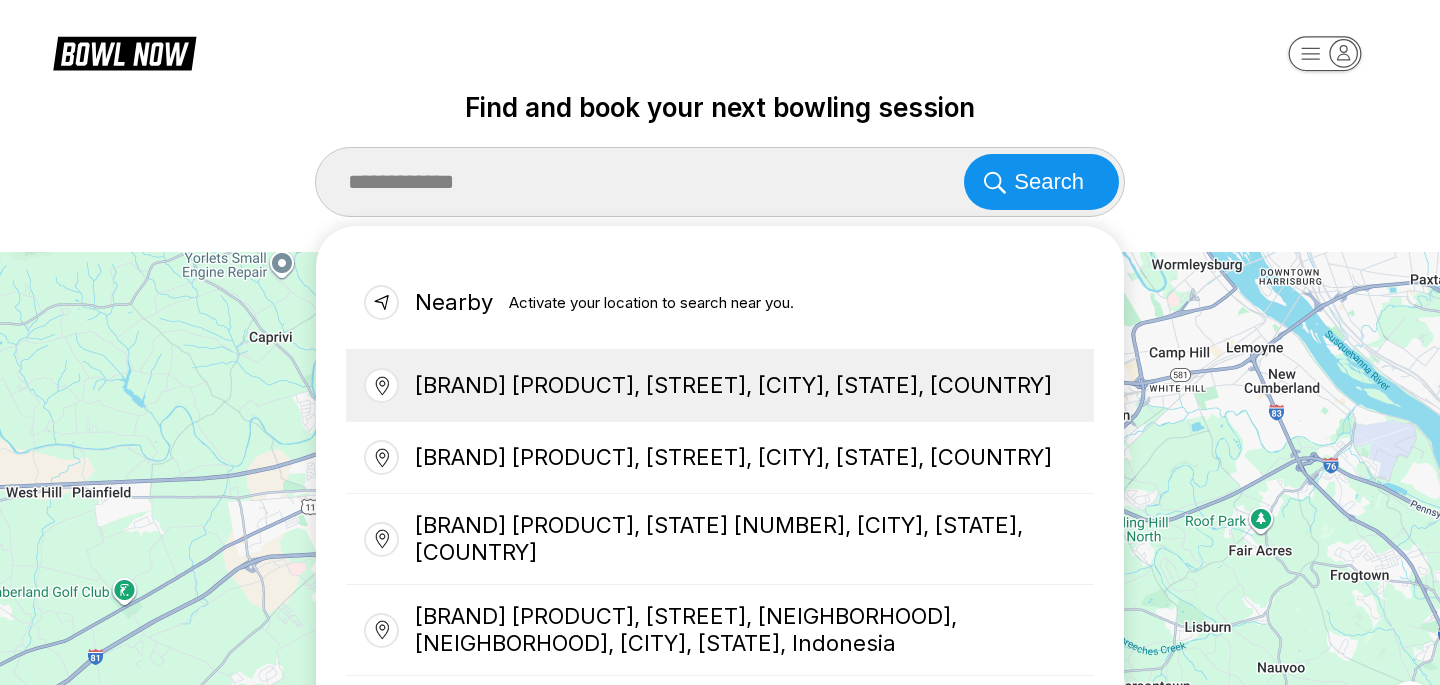 click on "[BUSINESS_NAME], [STREET_NAME], [CITY], [STATE], [COUNTRY]" at bounding box center [720, 386] 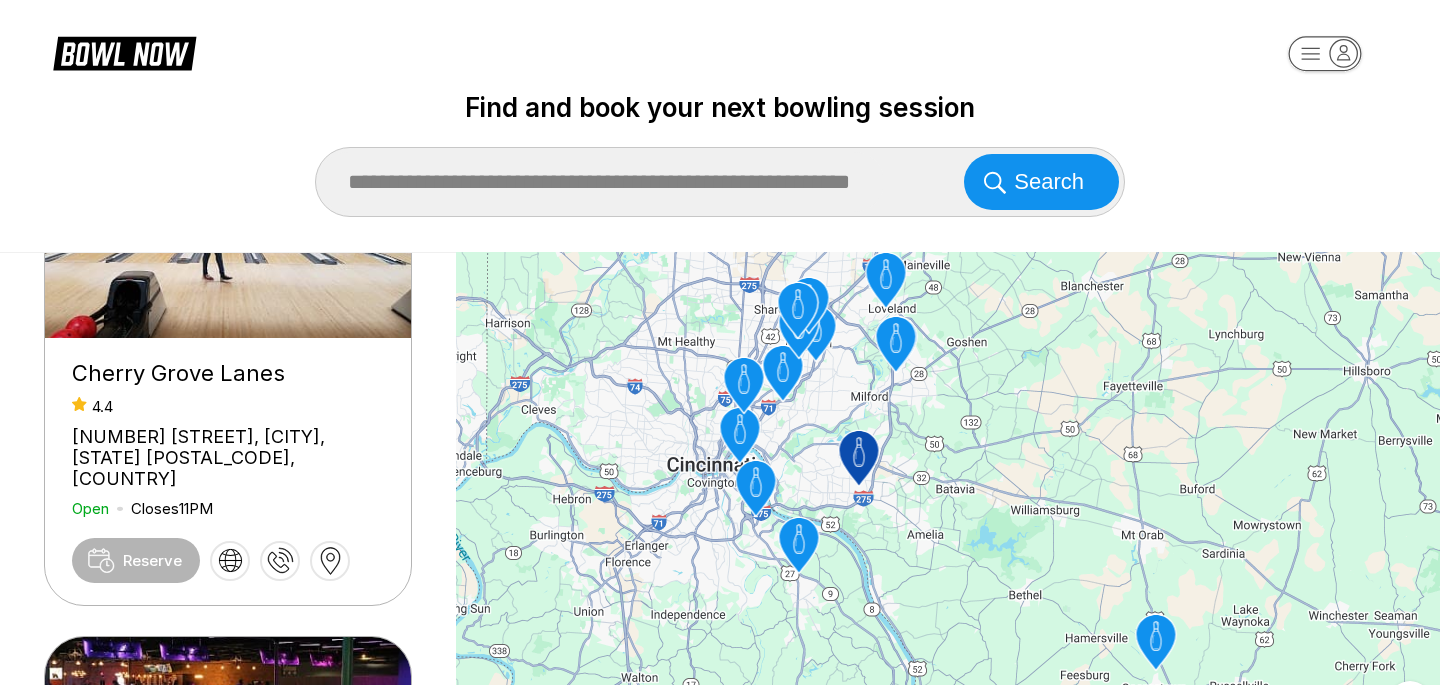 scroll, scrollTop: 0, scrollLeft: 0, axis: both 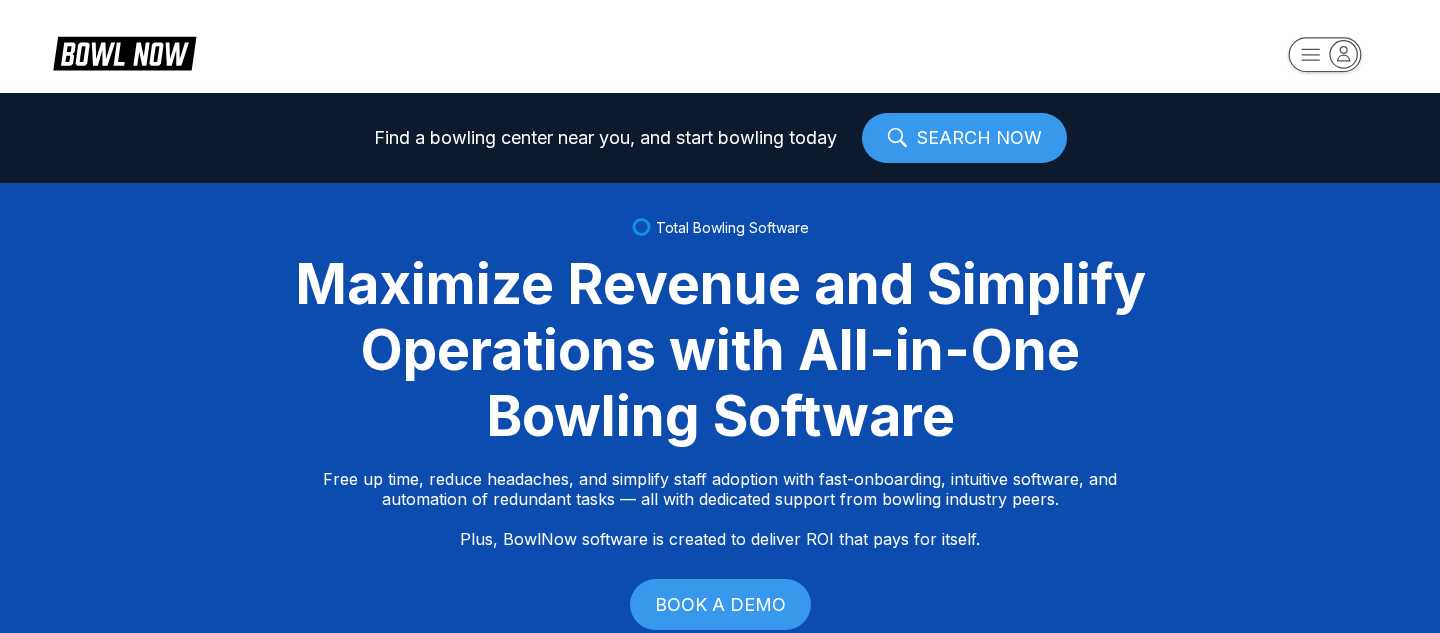 click 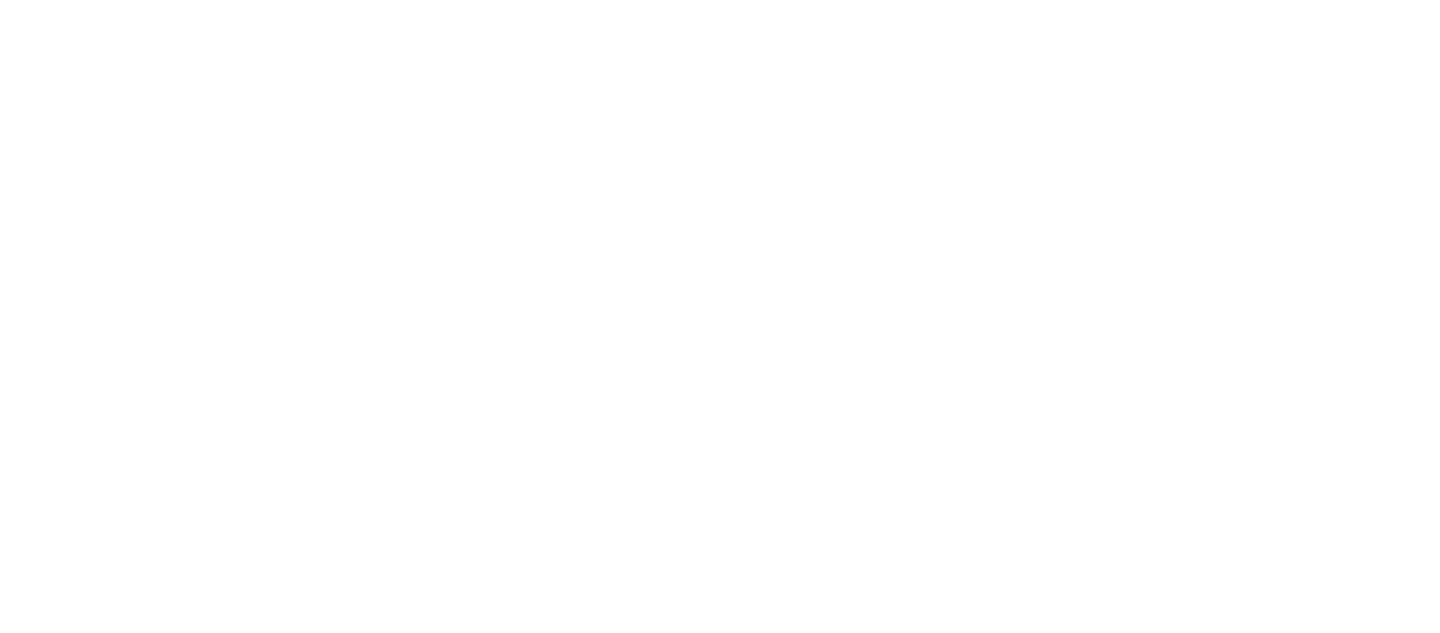 scroll, scrollTop: 0, scrollLeft: 0, axis: both 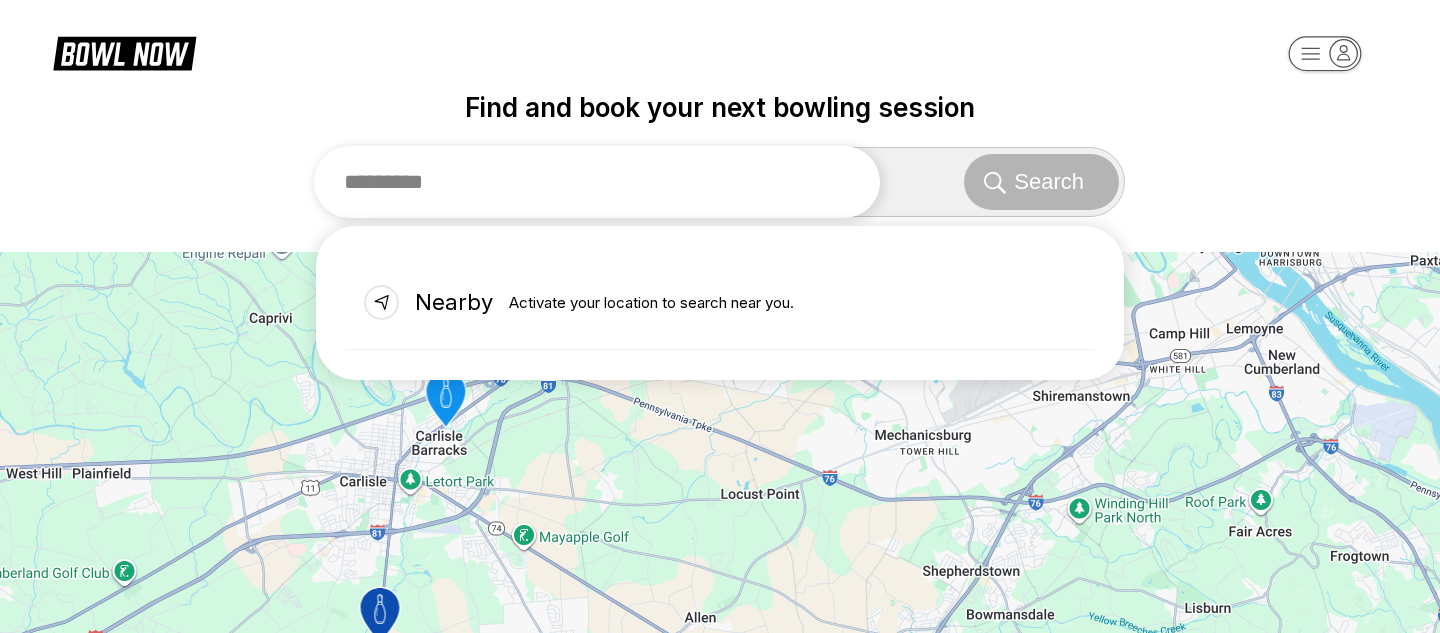 click at bounding box center (597, 182) 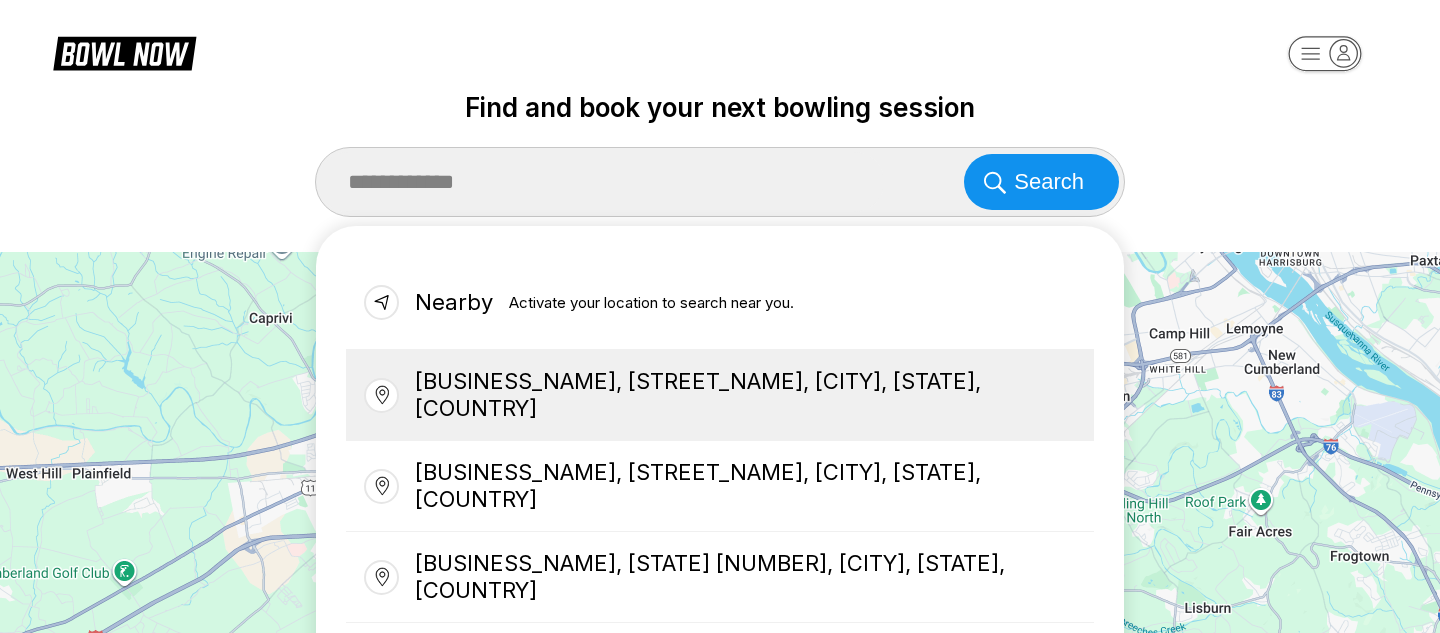 click on "[BUSINESS_NAME], [STREET_NAME], [CITY], [STATE], [COUNTRY]" at bounding box center (720, 395) 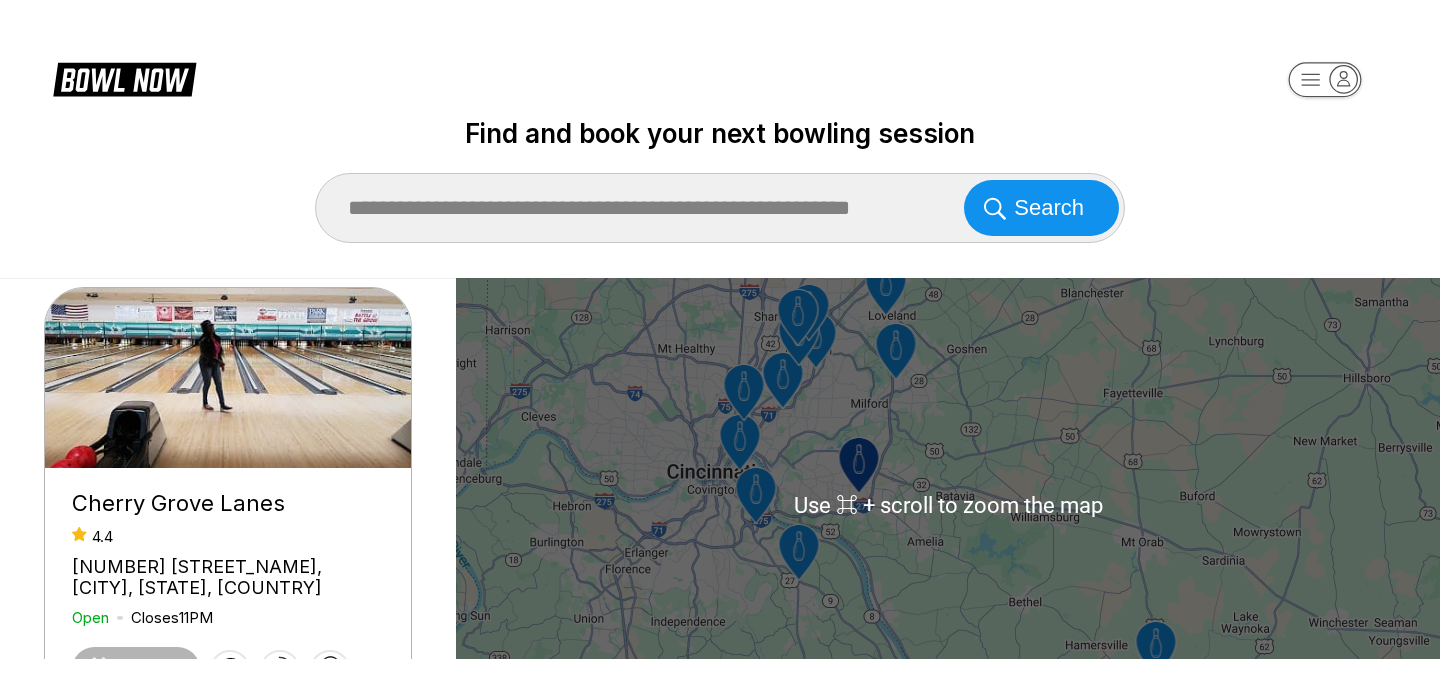 scroll, scrollTop: 0, scrollLeft: 0, axis: both 